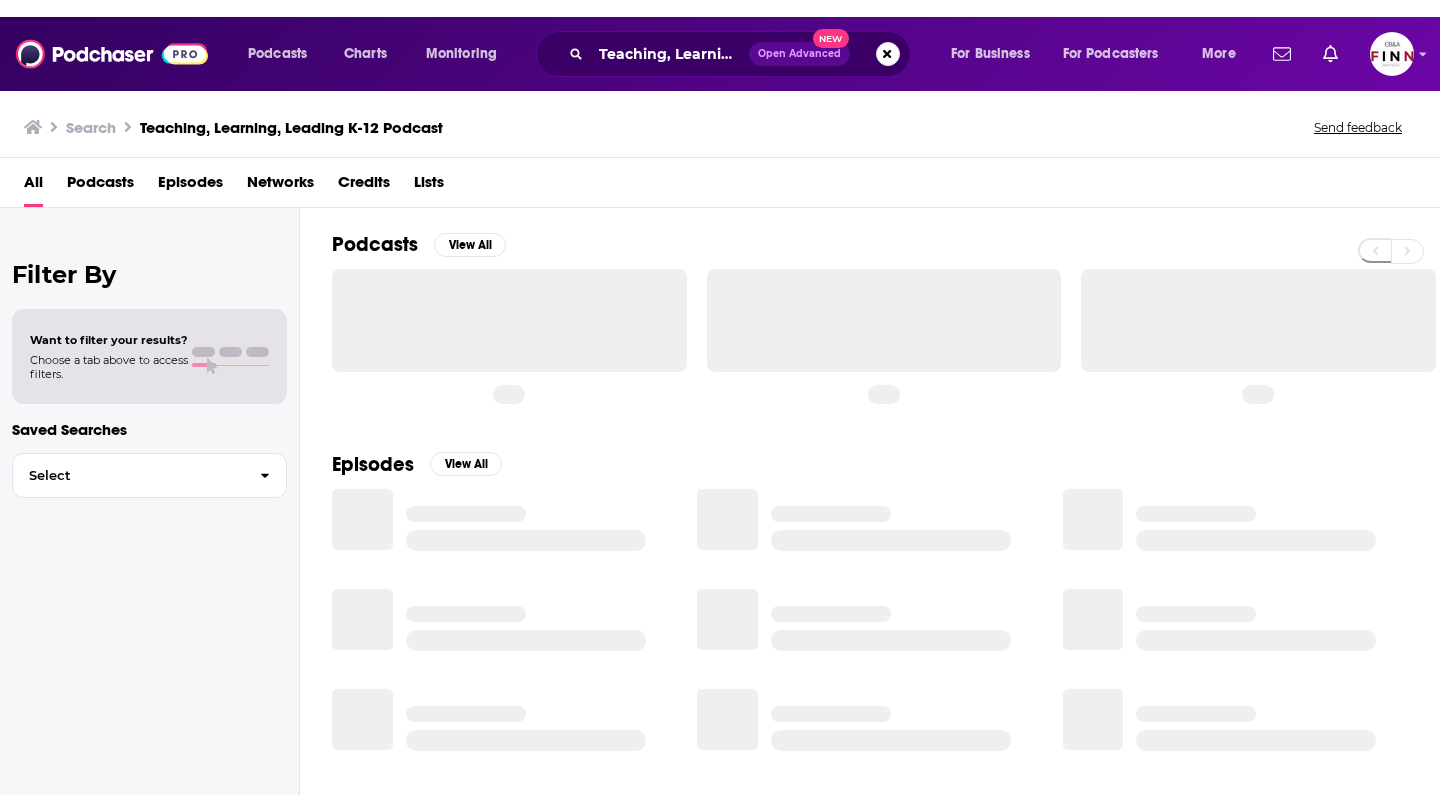 scroll, scrollTop: 0, scrollLeft: 0, axis: both 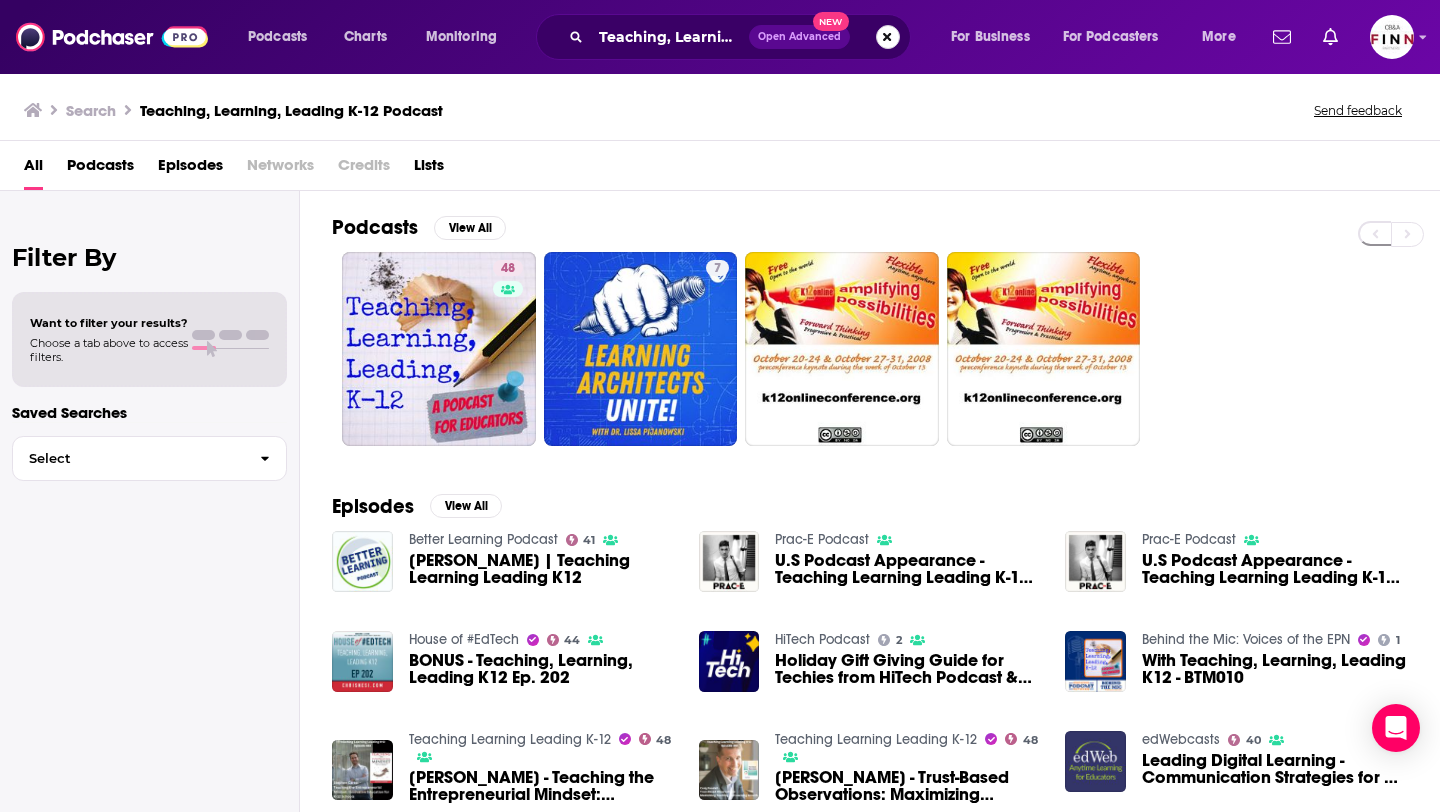 click at bounding box center [888, 37] 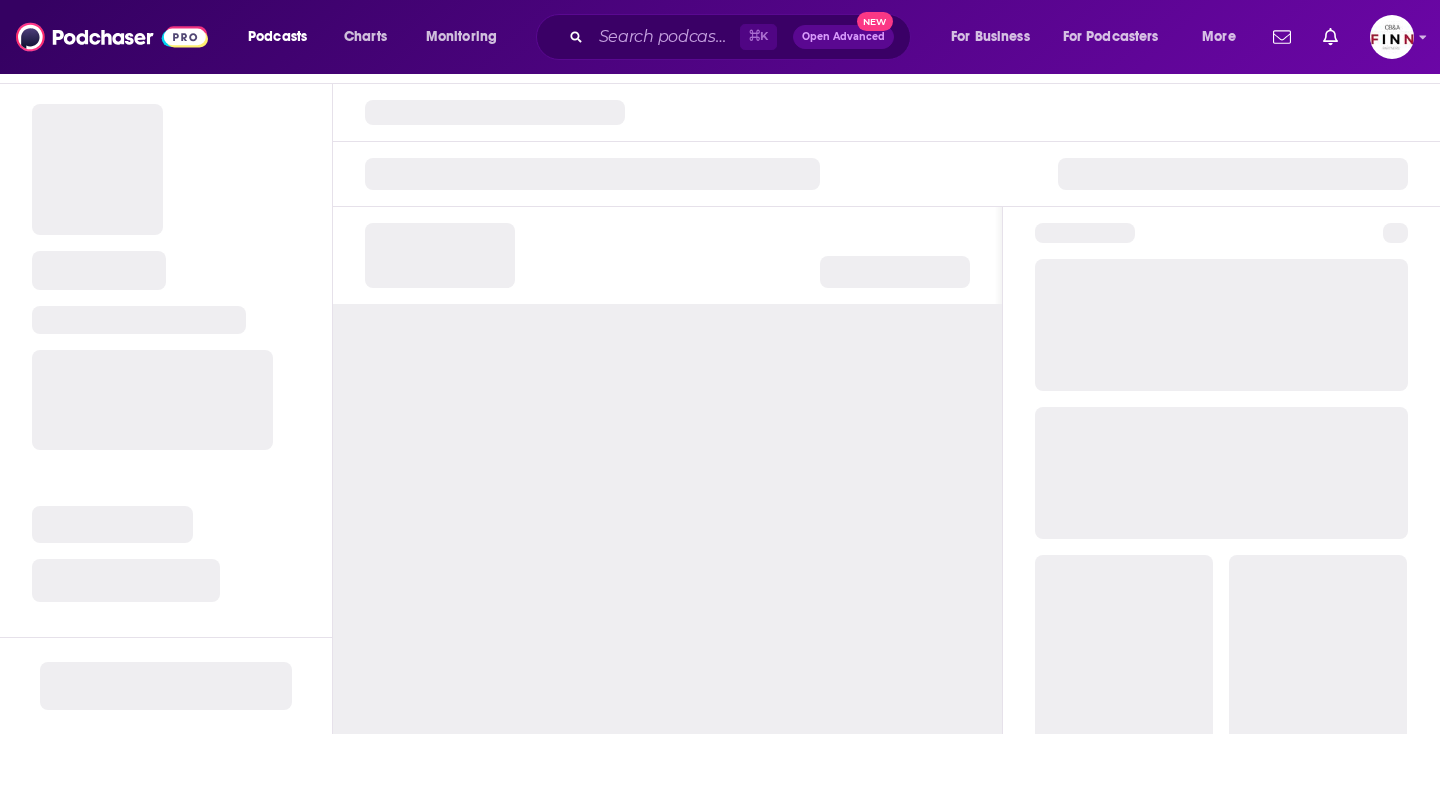 scroll, scrollTop: 0, scrollLeft: 0, axis: both 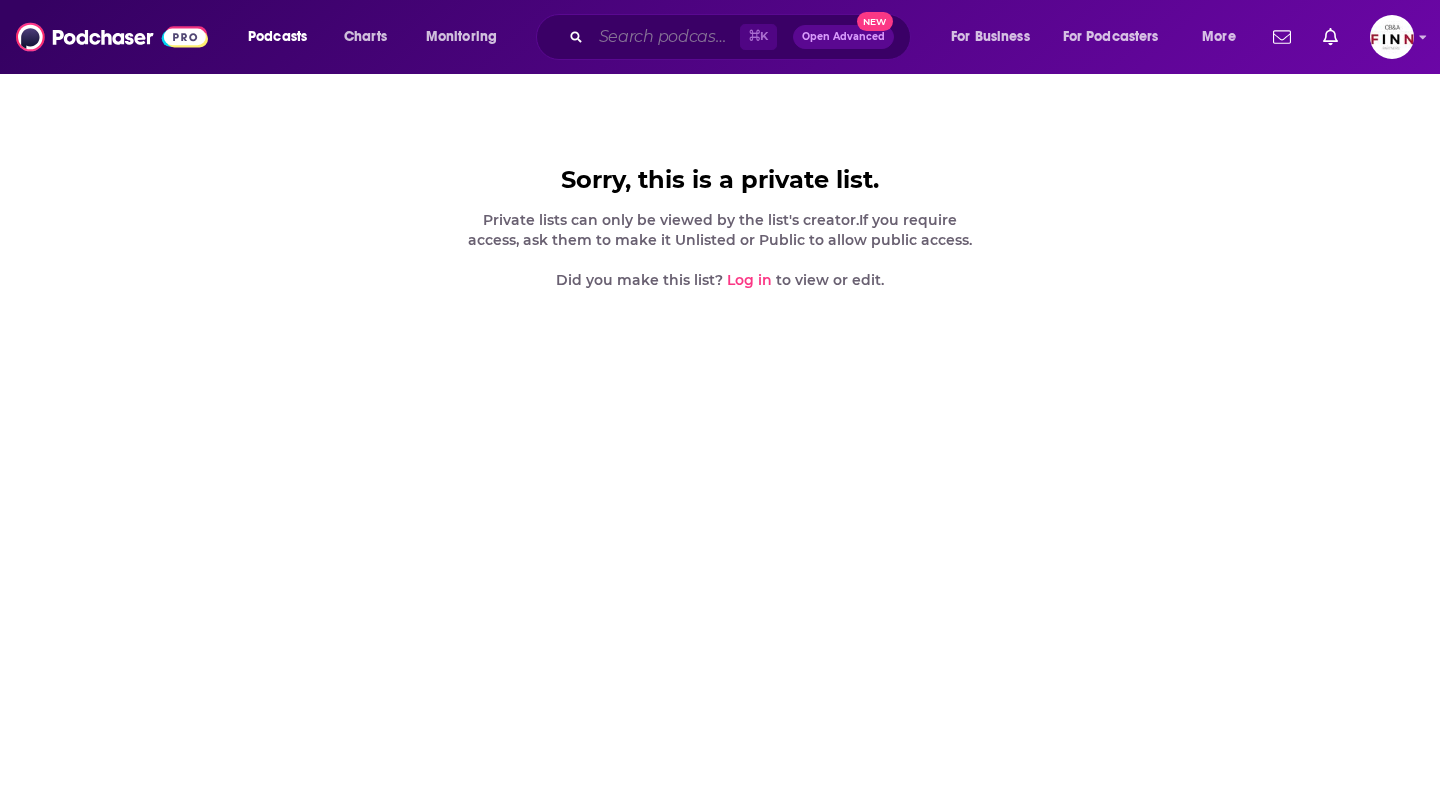 click at bounding box center (665, 37) 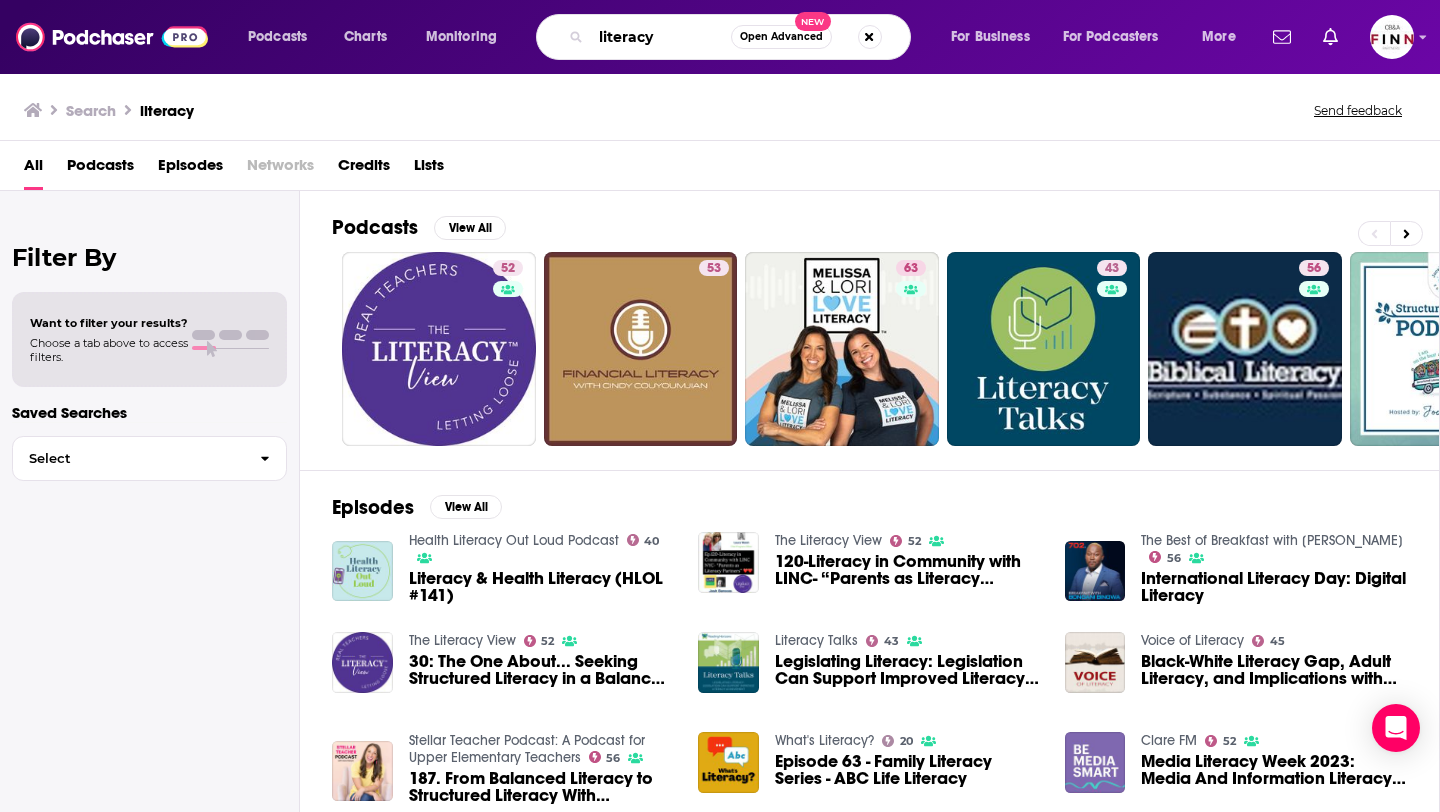 drag, startPoint x: 681, startPoint y: 46, endPoint x: 495, endPoint y: 35, distance: 186.32498 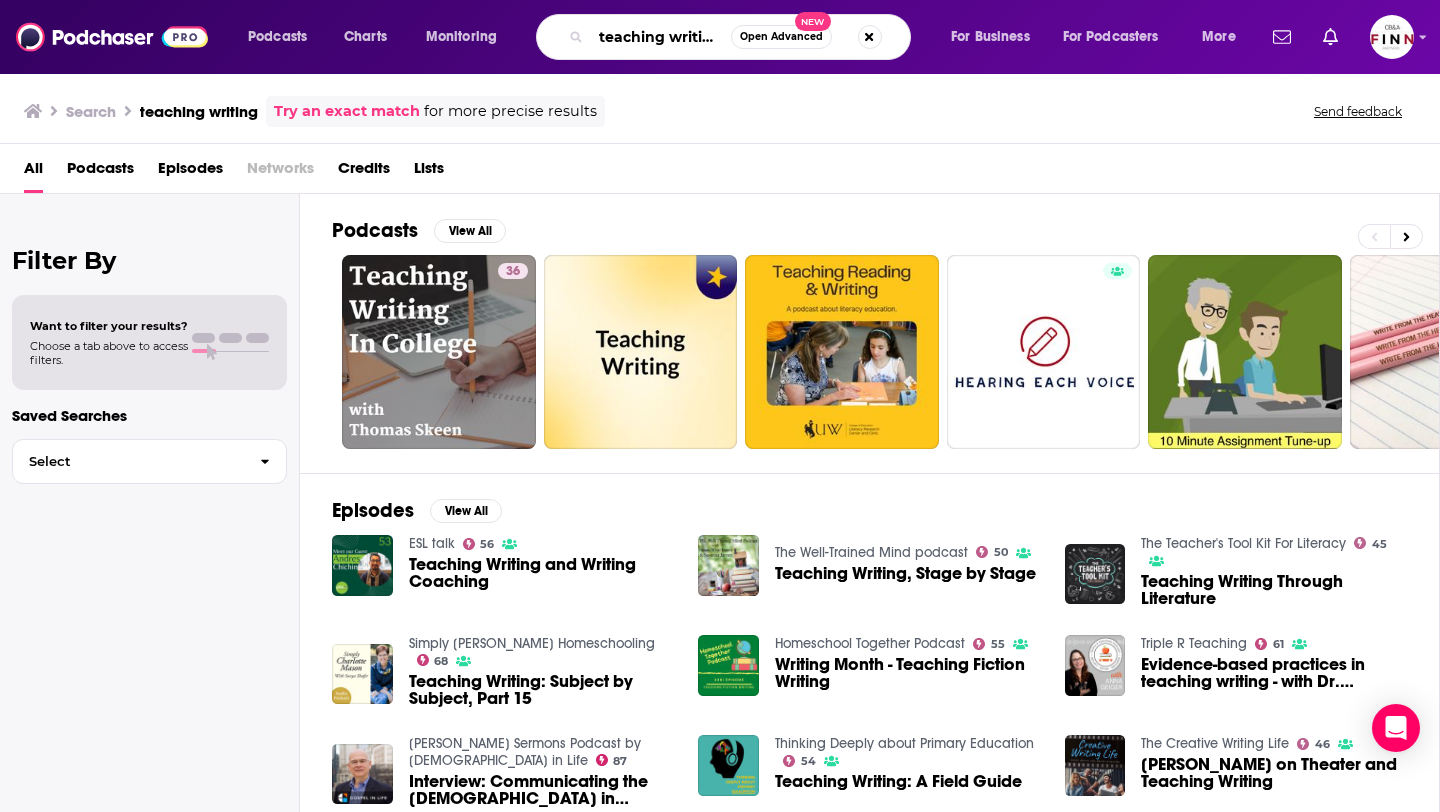click on "teaching writing" at bounding box center (661, 37) 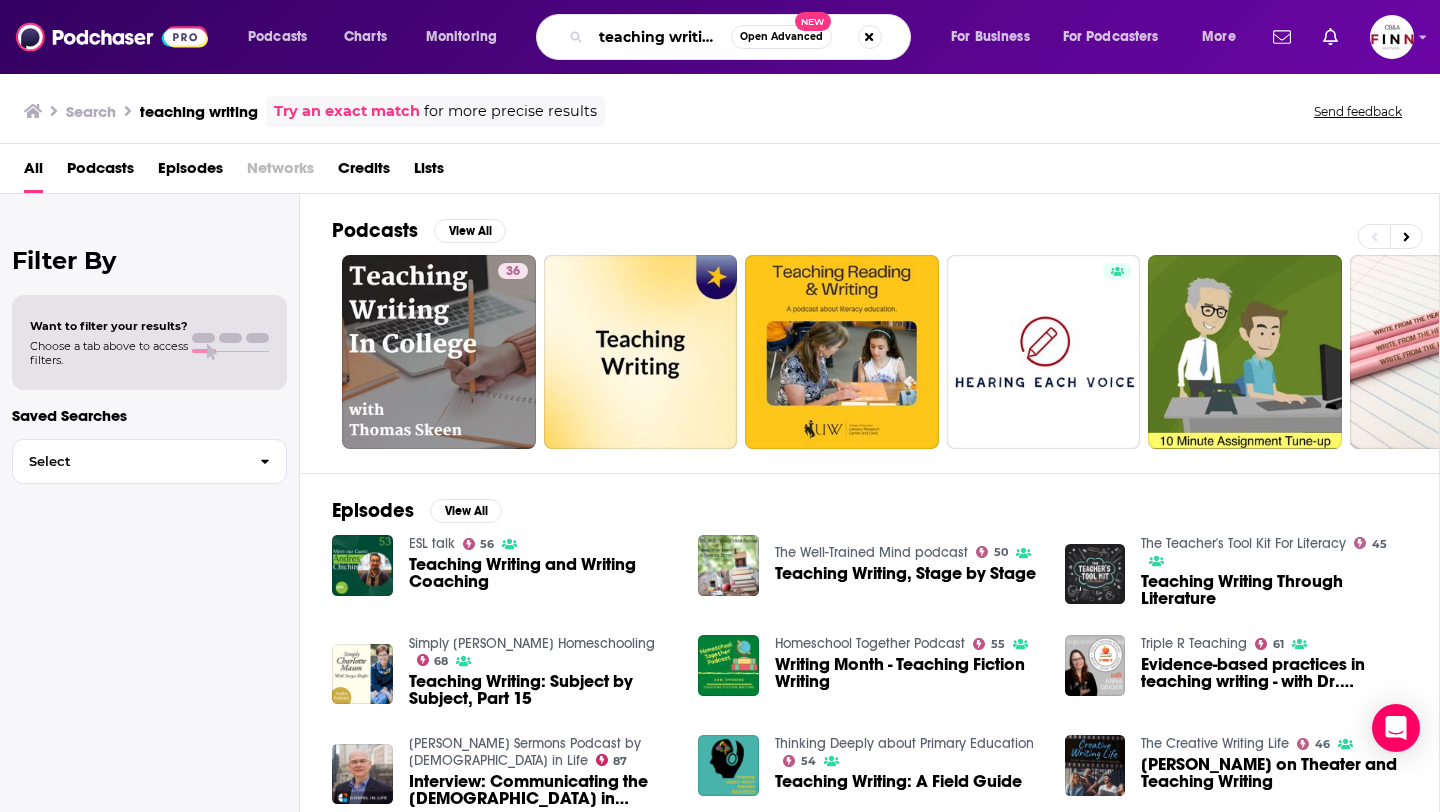 drag, startPoint x: 726, startPoint y: 40, endPoint x: 331, endPoint y: 3, distance: 396.72913 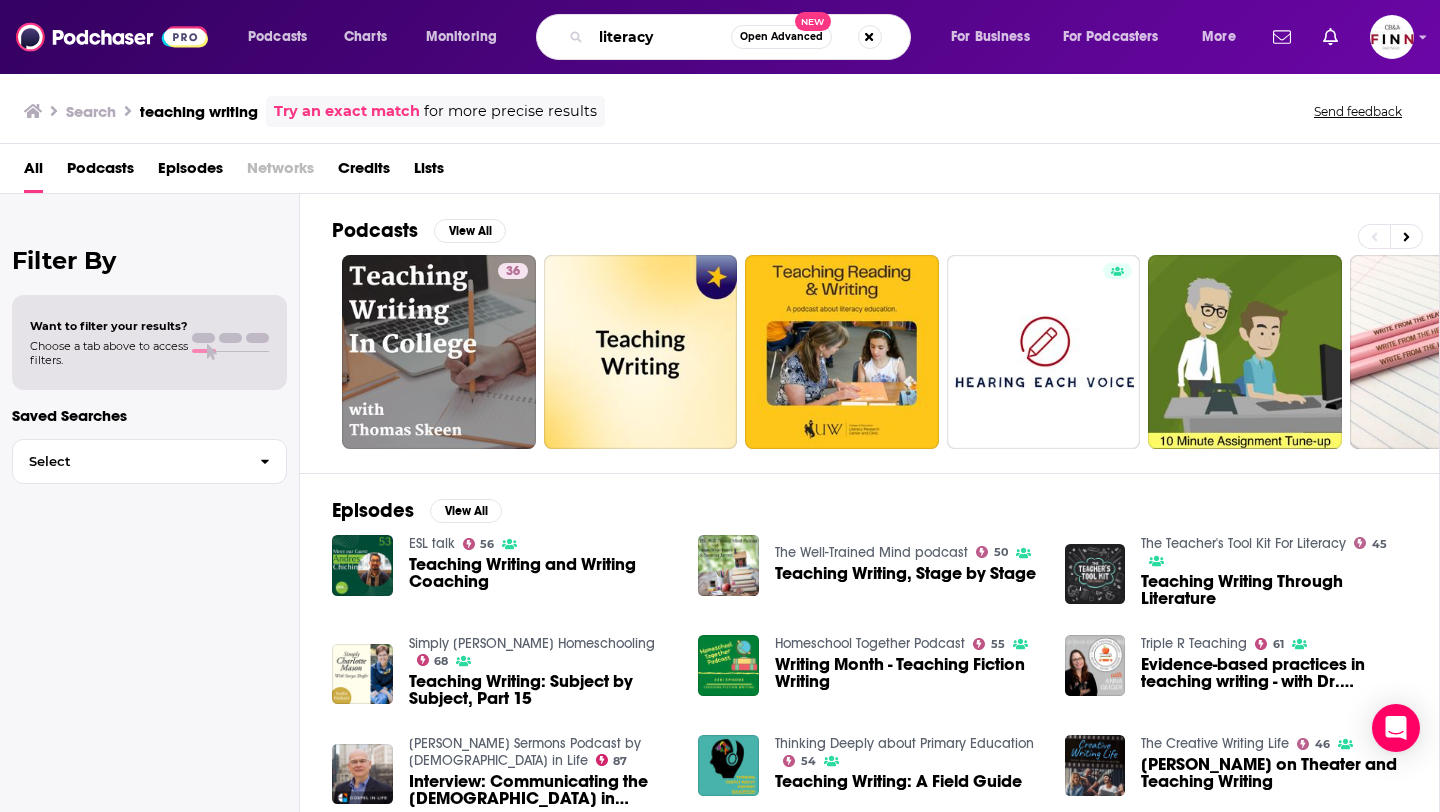 type on "literacy" 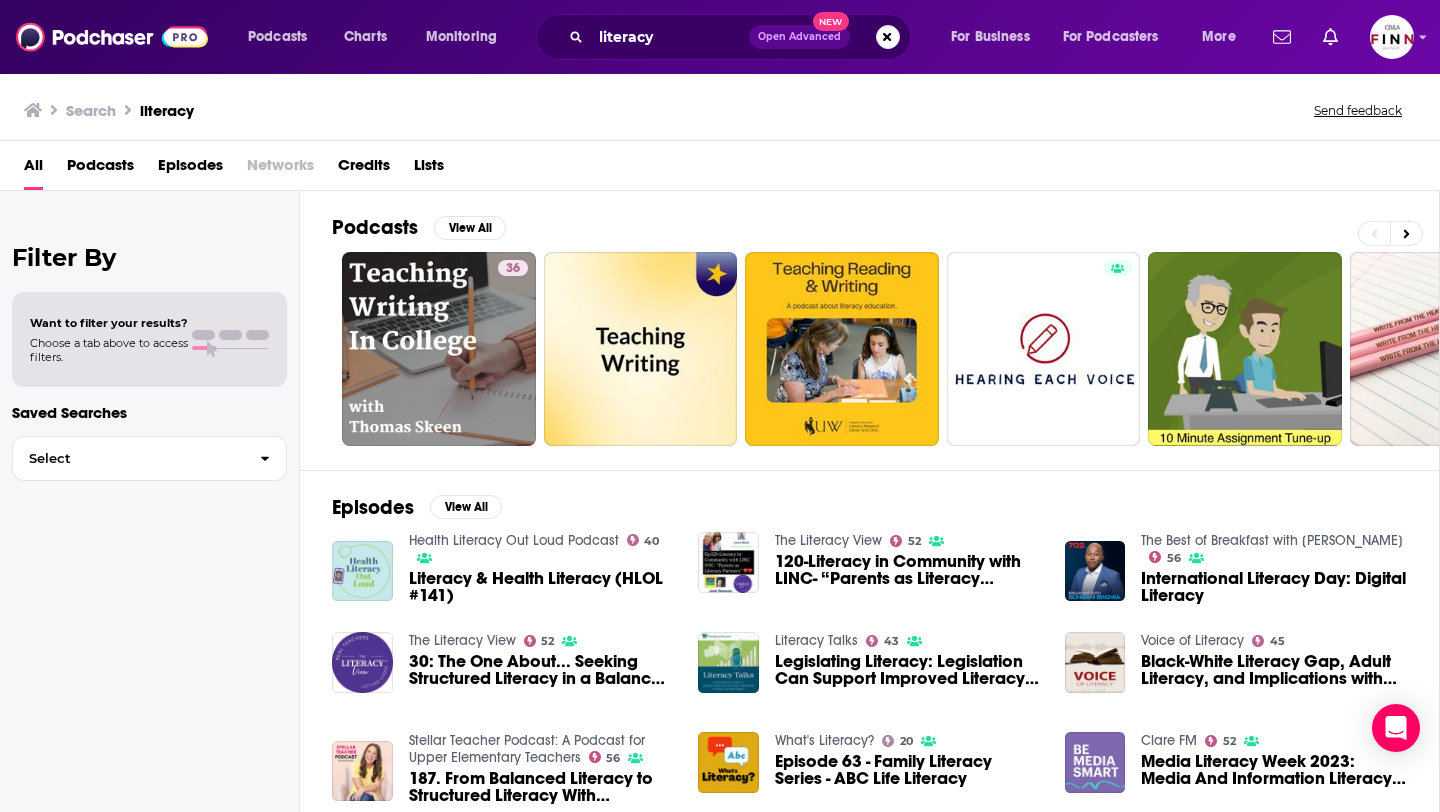 click on "30: The One About... Seeking Structured Literacy in a Balanced Literacy World" at bounding box center [542, 670] 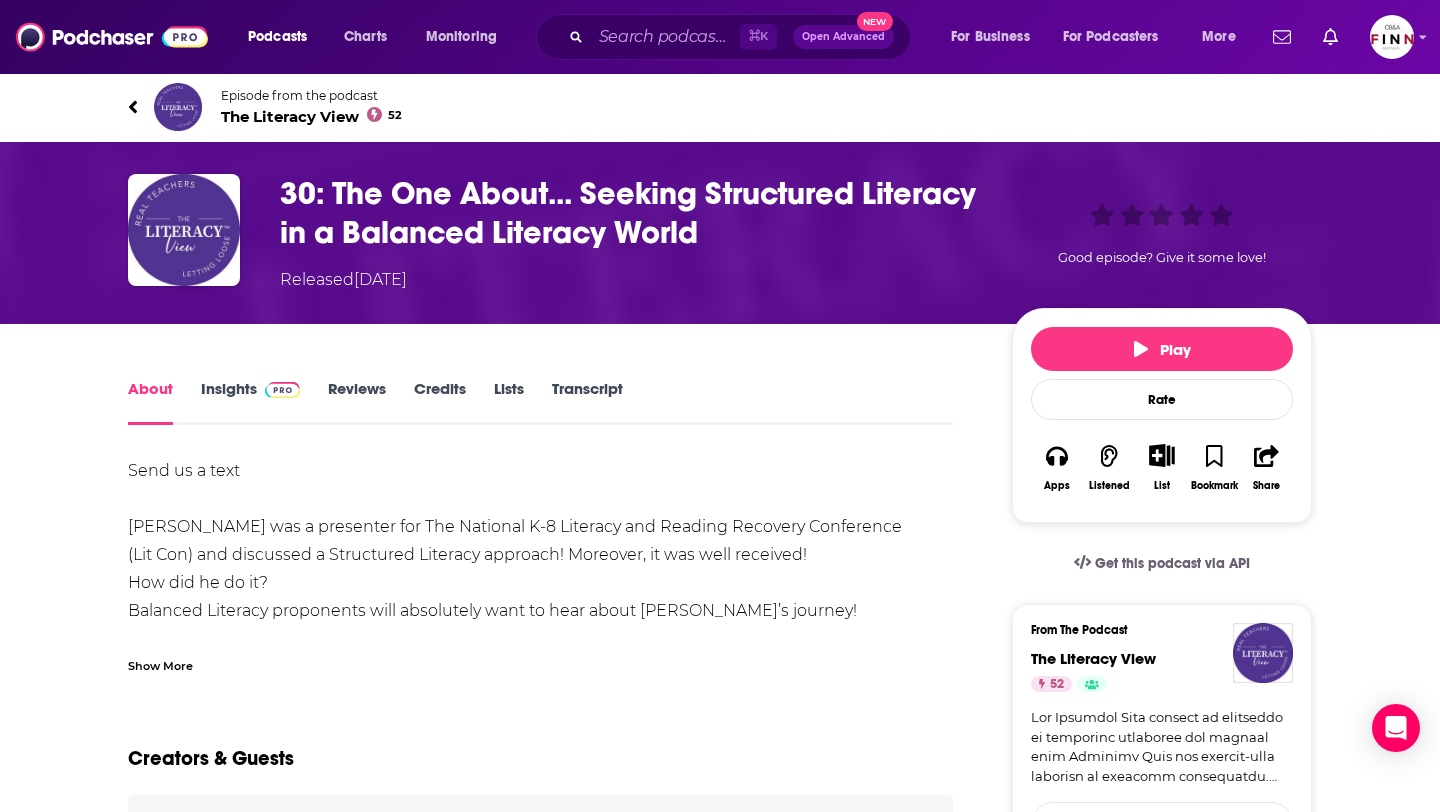 click on "The Literacy View 52" at bounding box center (311, 116) 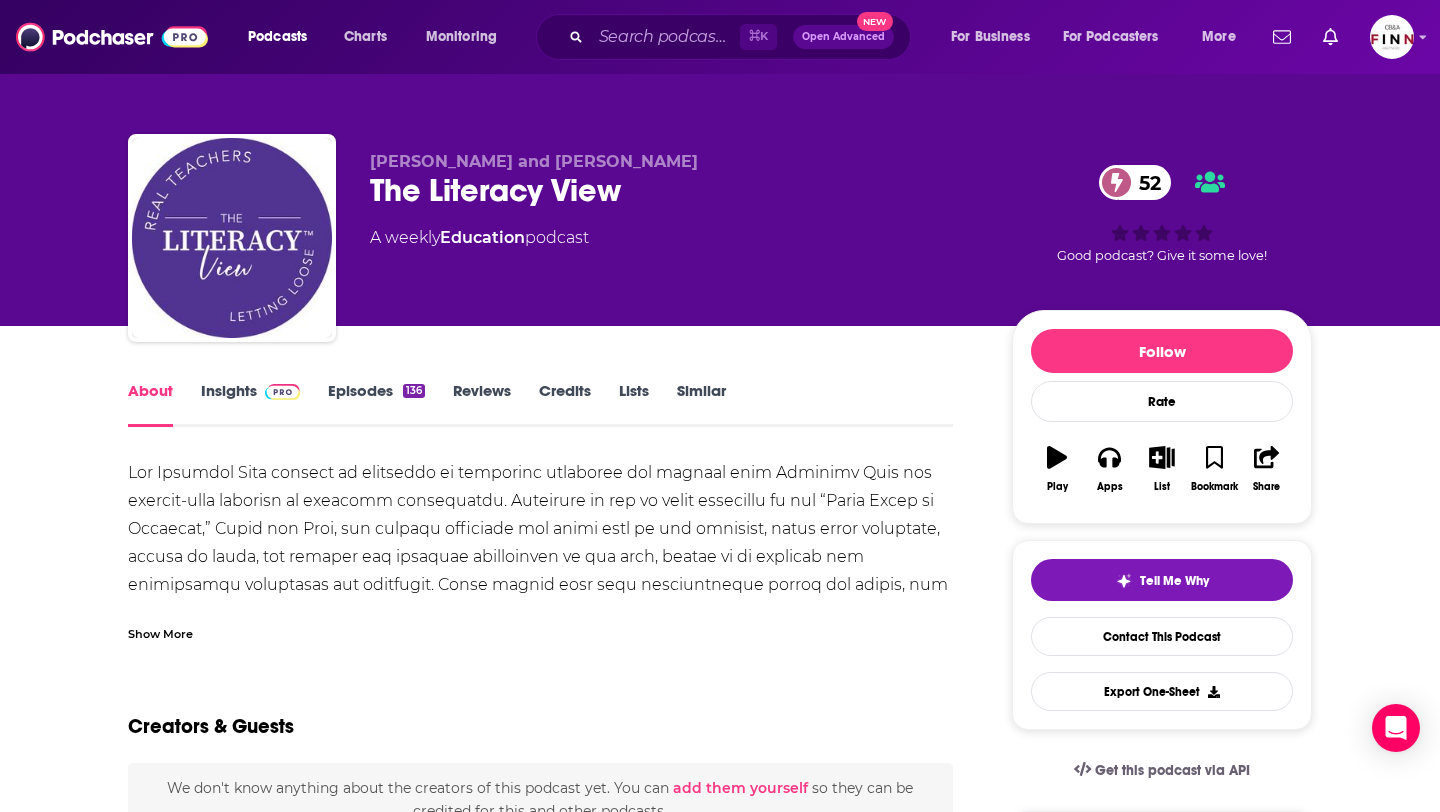 click on "About Insights Episodes 136 Reviews Credits Lists Similar * You can find more information about The Literacy View on their website:  https://theliteracyview.com/ Show More Creators & Guests We don't know anything about the creators of this podcast yet . You can   add them yourself   so they can be credited for this and other podcasts. Recent Episodes View All Listen Again-What Should PA Instruction Look Like? Tiffany Peltier, and Marianne Rice PhD Jul 18th, 2025 Listen Again-56-Reading Fluency and the Science of Reading with Dr. Tim Rasinski Jul 18th, 2025 {Listen Again}~ Steve Dykstra’s Interpretation of Mark Seidenberg’s Slide Deck (52) Jul 16th, 2025 View All Episodes Podcast Reviews This podcast hasn't been reviewed yet. You can  add a review   to show others what you thought. Mentioned In These Lists There are no lists that include  "The Literacy View" . You can    add this podcast   to a new or existing list. Similar Podcasts 67 71 59 41 View All Host or manage this podcast? Claim This Podcast 136" at bounding box center (720, 1198) 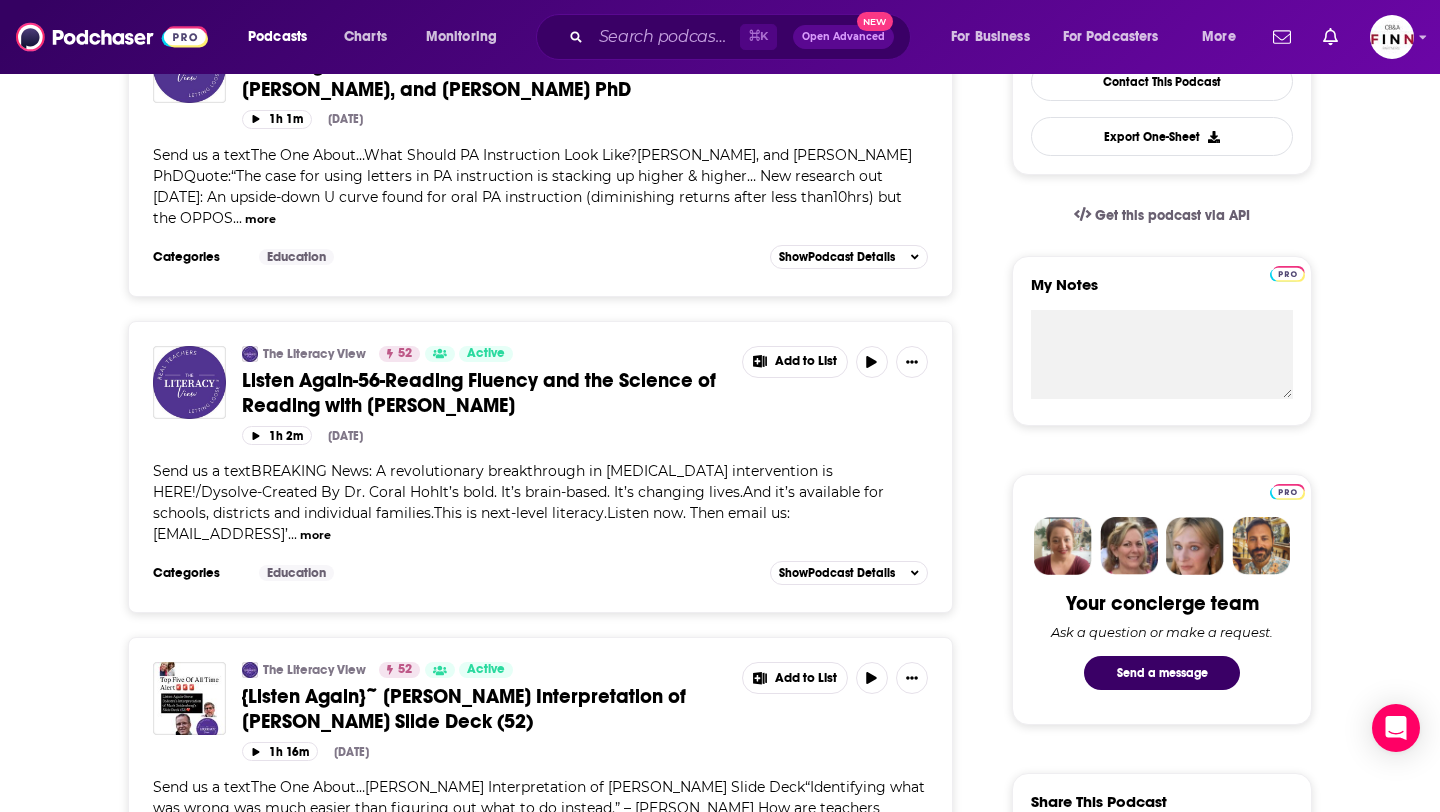 scroll, scrollTop: 563, scrollLeft: 0, axis: vertical 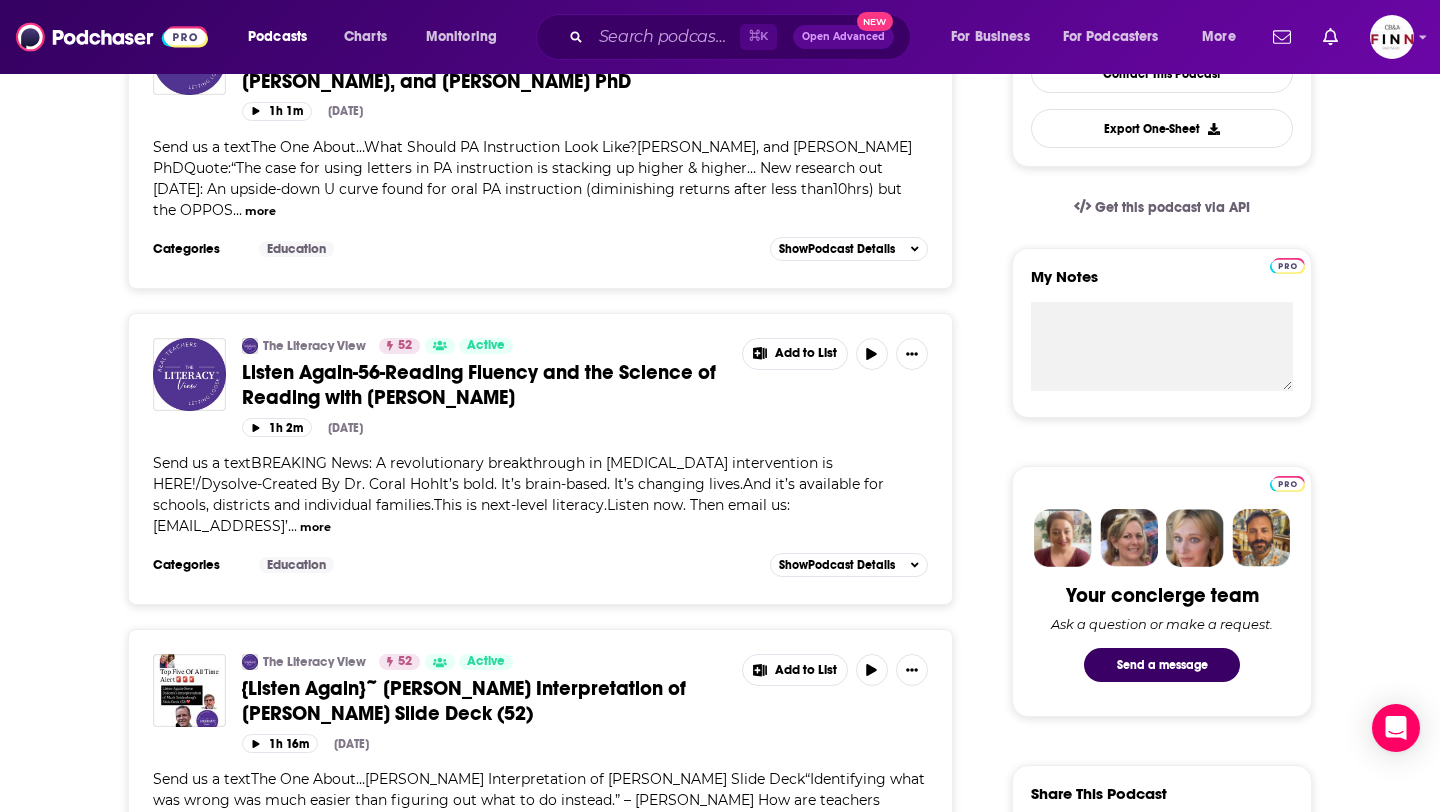 click on "Listen Again-56-Reading Fluency and the Science of Reading with Dr. Tim Rasinski" at bounding box center [479, 385] 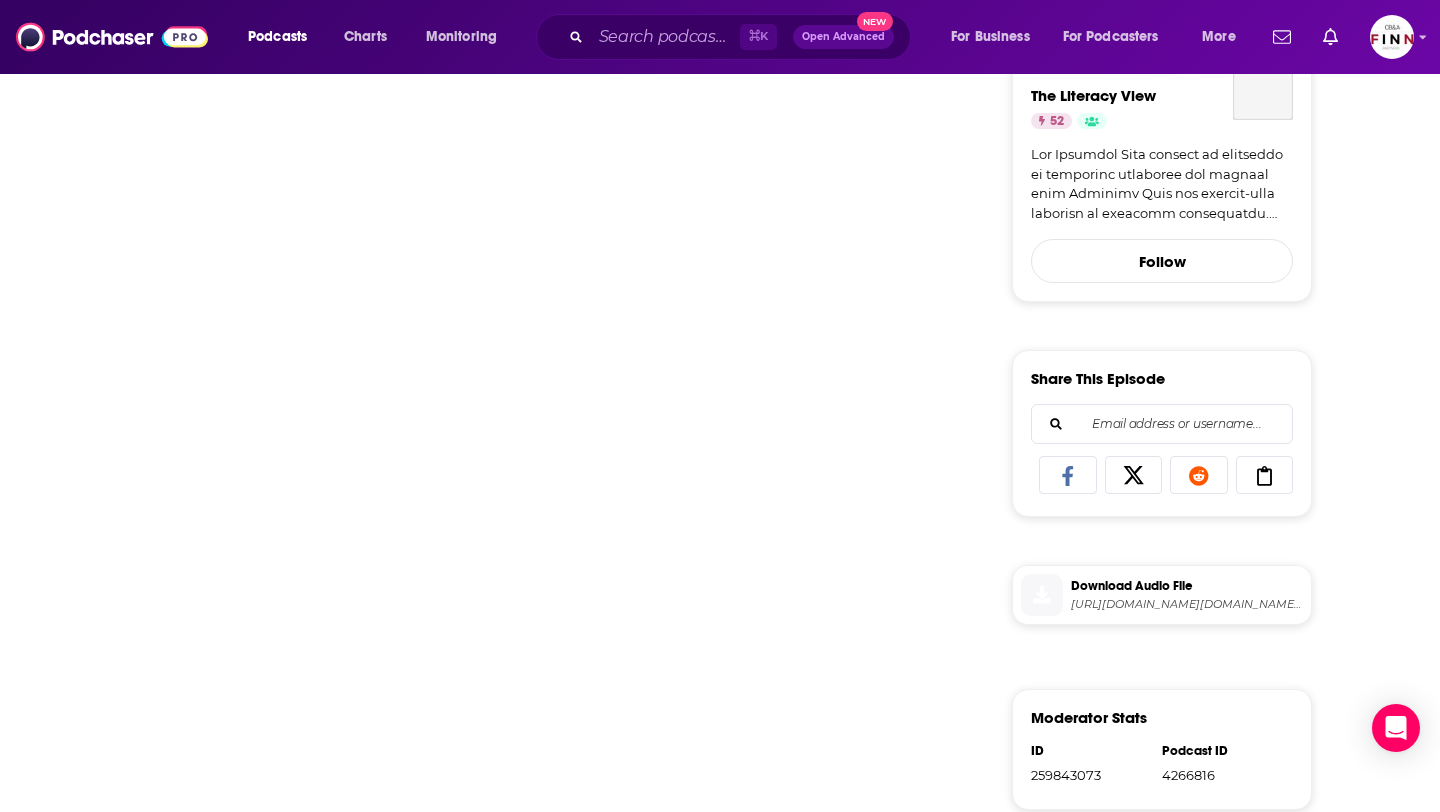 scroll, scrollTop: 0, scrollLeft: 0, axis: both 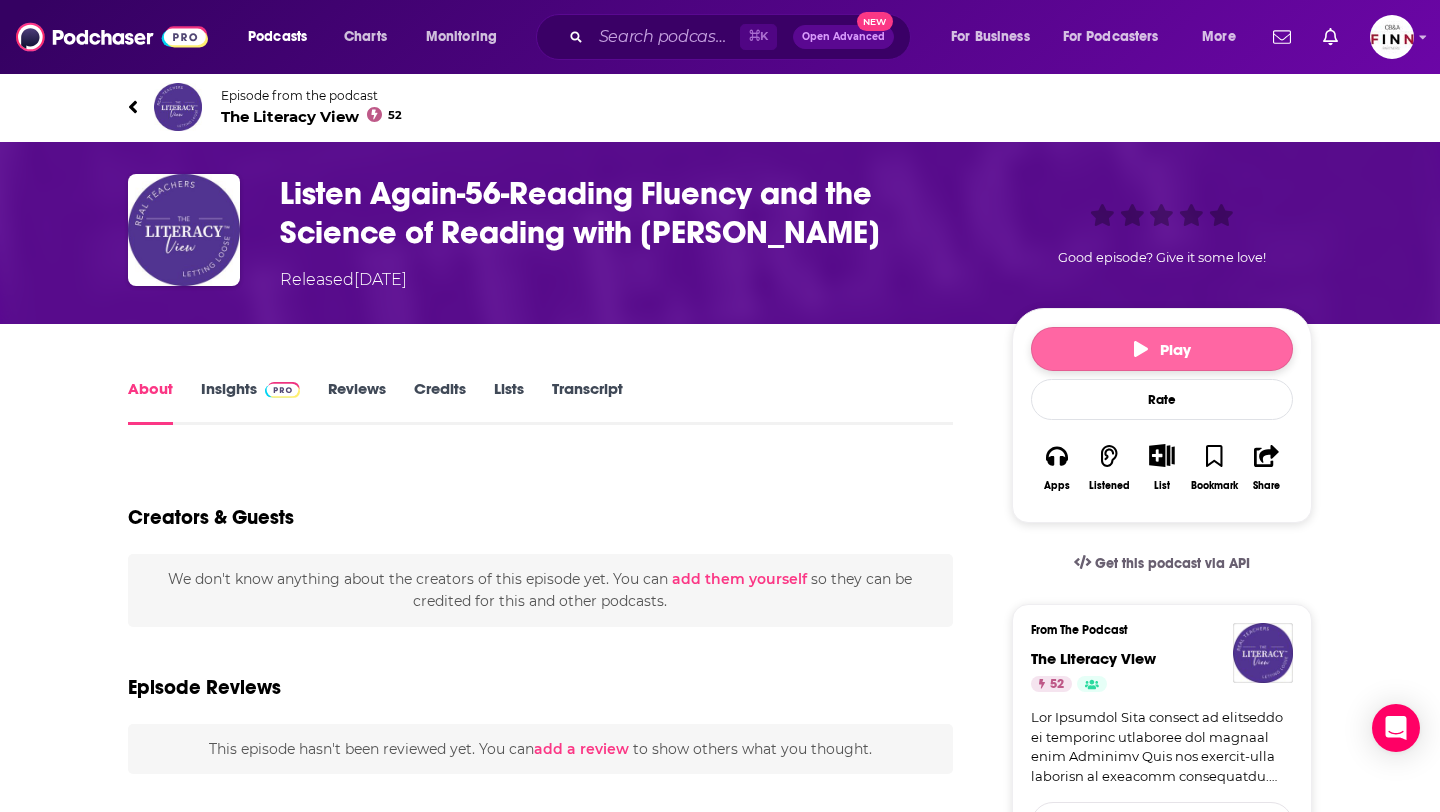click on "Play" at bounding box center [1162, 349] 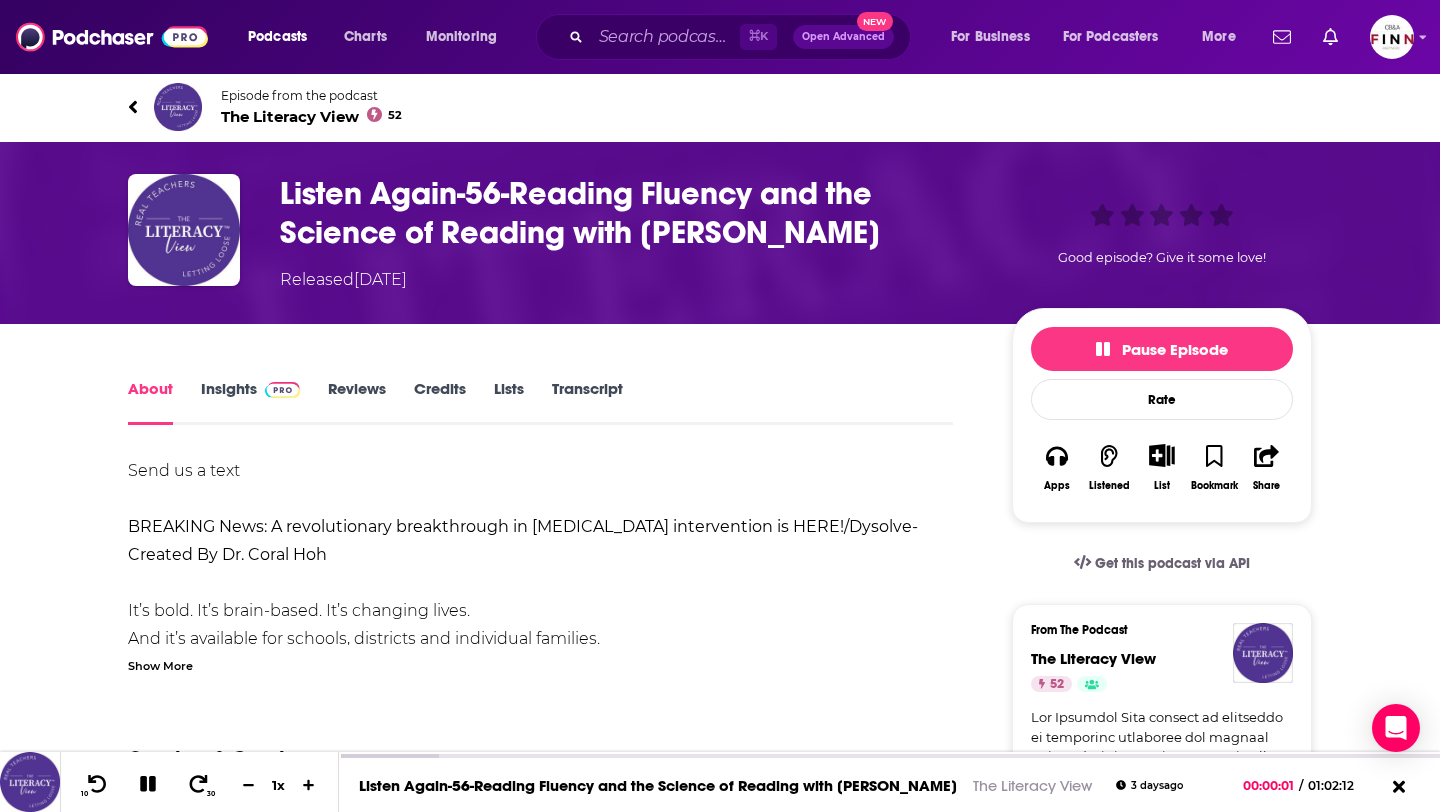 click on "Show More" at bounding box center (160, 664) 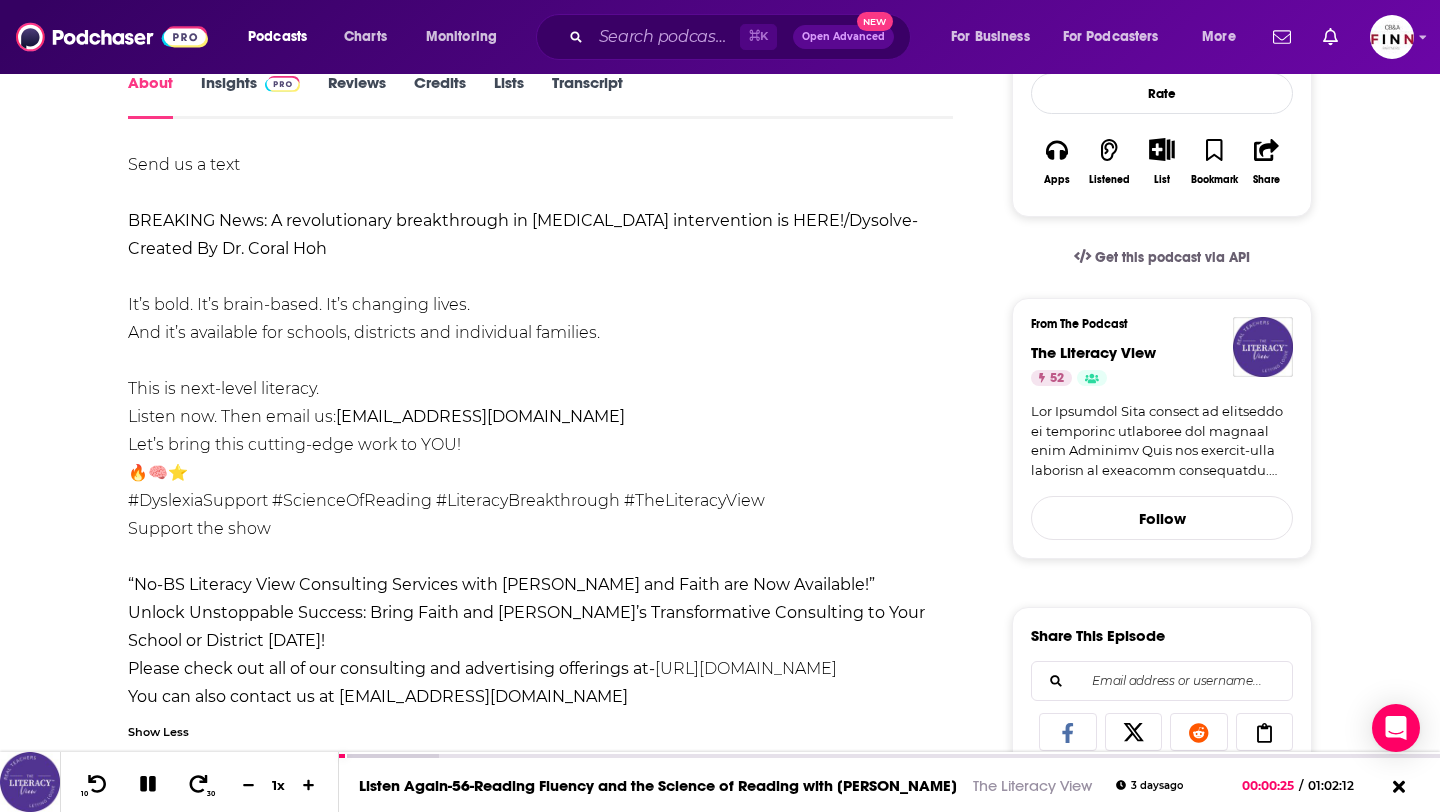 scroll, scrollTop: 305, scrollLeft: 0, axis: vertical 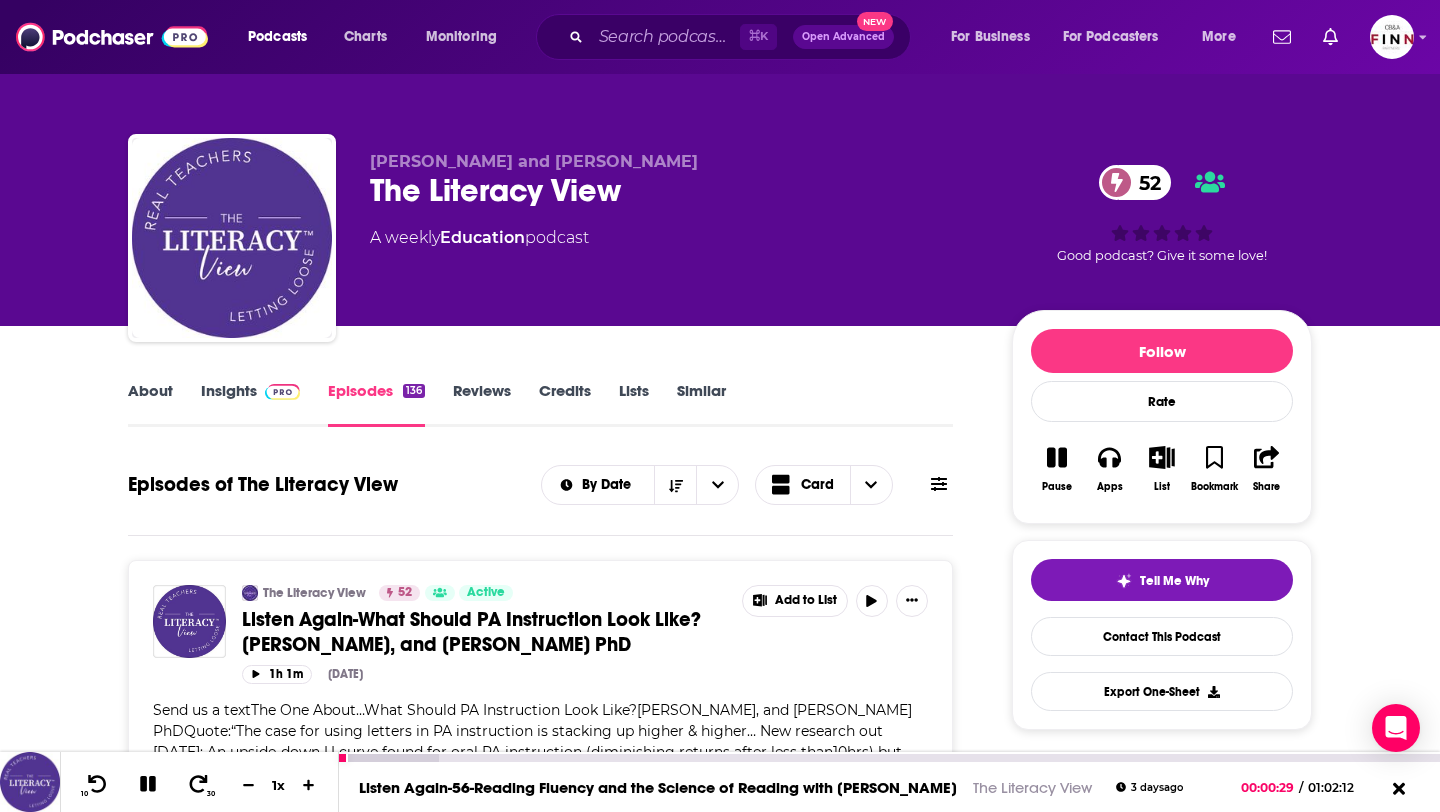 click 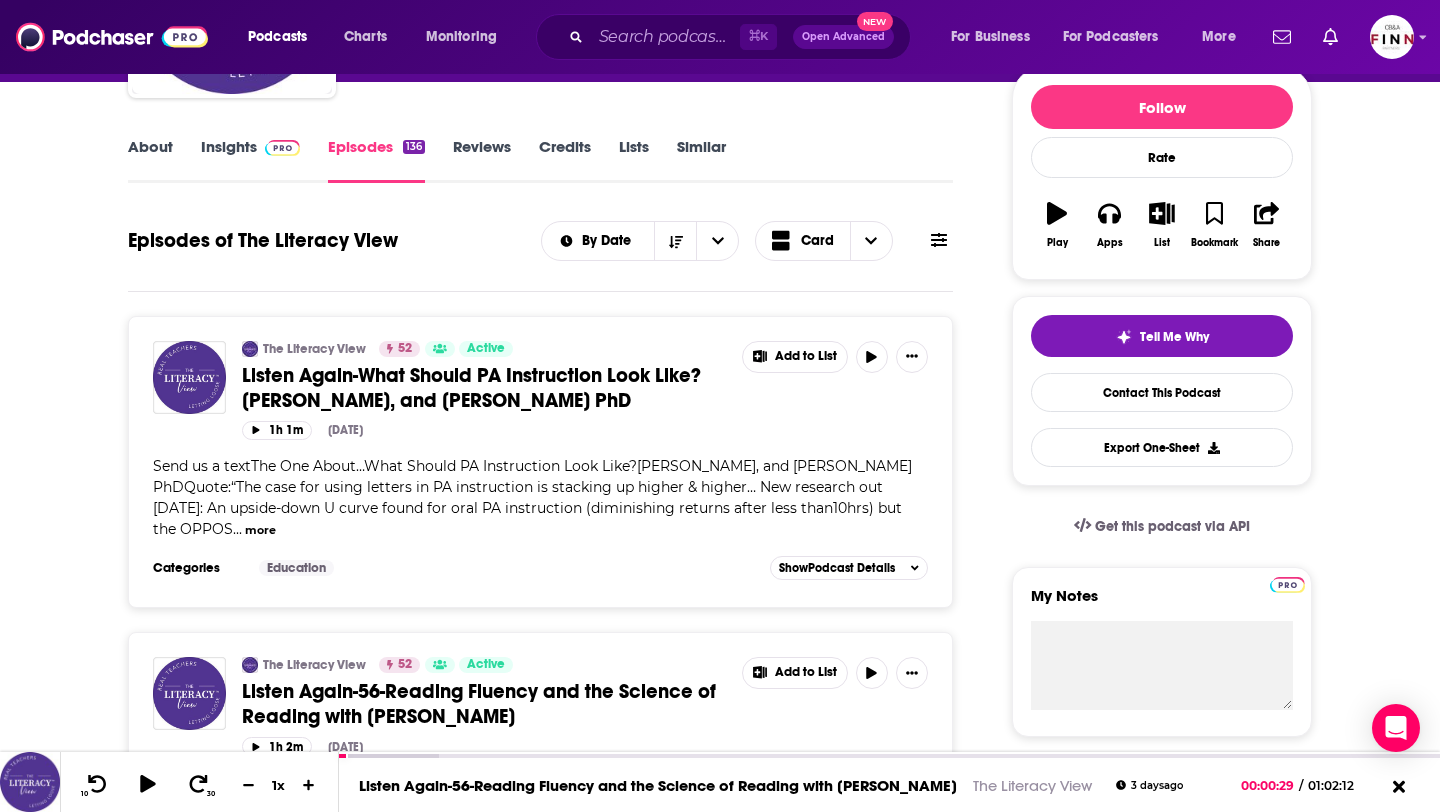 scroll, scrollTop: 0, scrollLeft: 0, axis: both 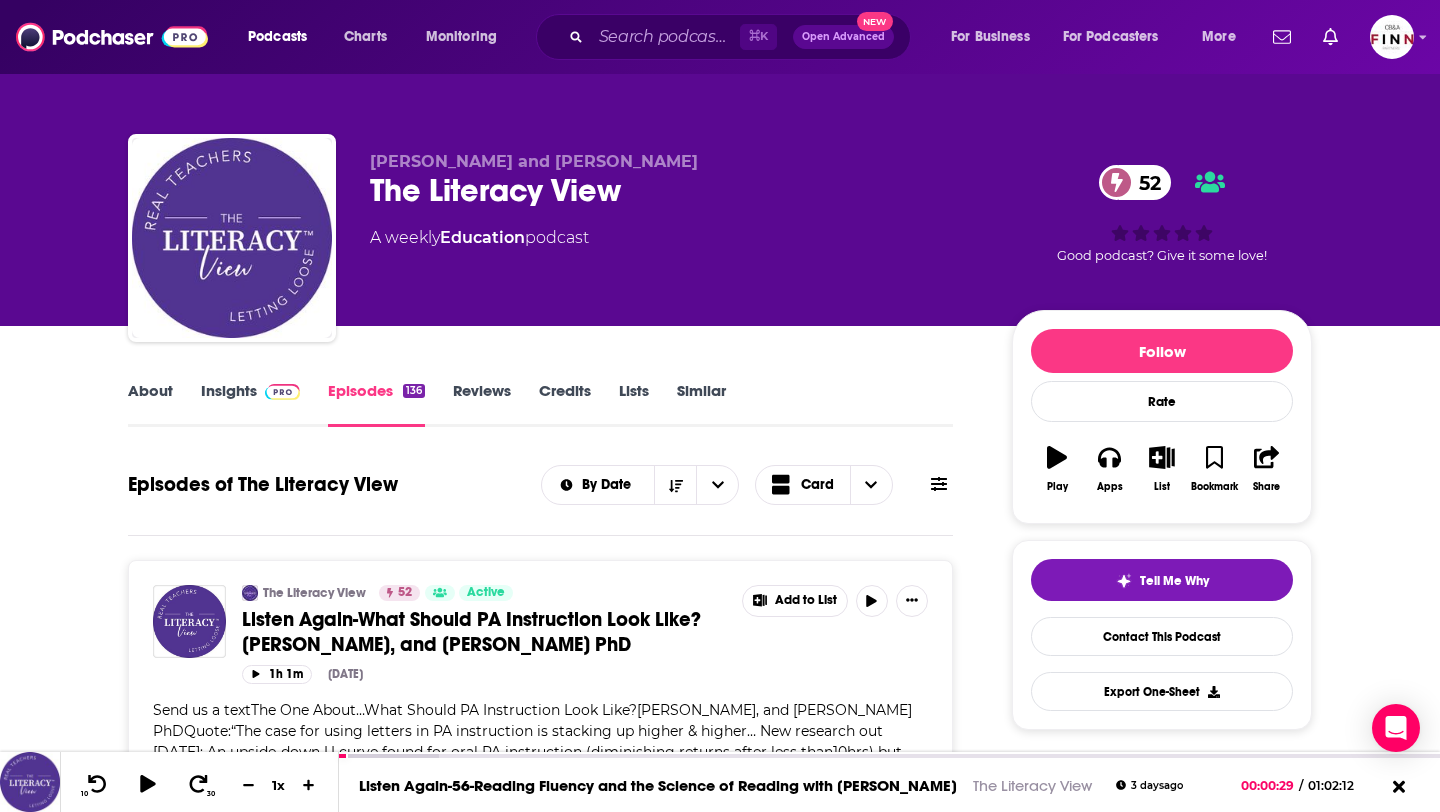 click on "About Insights Episodes 136 Reviews Credits Lists Similar Episodes of The Literacy View By Date Card The Literacy View 52 Active Listen Again-What Should PA Instruction Look Like? Tiffany Peltier, and Marianne Rice PhD Add to List 1h 1m  Jul 18th, 2025 Send us a textThe One About…What Should PA Instruction Look Like?Tiffany Peltier, and Marianne Rice PhDQuote:“The case for using letters in PA instruction is stacking up higher & higher… New research out today: An upside-down U curve found for oral PA instruction (diminishing returns after less than10hrs) but the OPPOS ...   more Categories Education Add to List Show  Podcast Details The Literacy View 52 Active Listen Again-56-Reading Fluency and the Science of Reading with Dr. Tim Rasinski Add to List 1h 2m  Jul 18th, 2025 ...   more Categories Education Add to List Show  Podcast Details The Literacy View 52 Active {Listen Again}~ Steve Dykstra’s Interpretation of Mark Seidenberg’s Slide Deck (52) Add to List 1h 16m  Jul 16th, 2025 ...   more Show 52" at bounding box center [720, 4374] 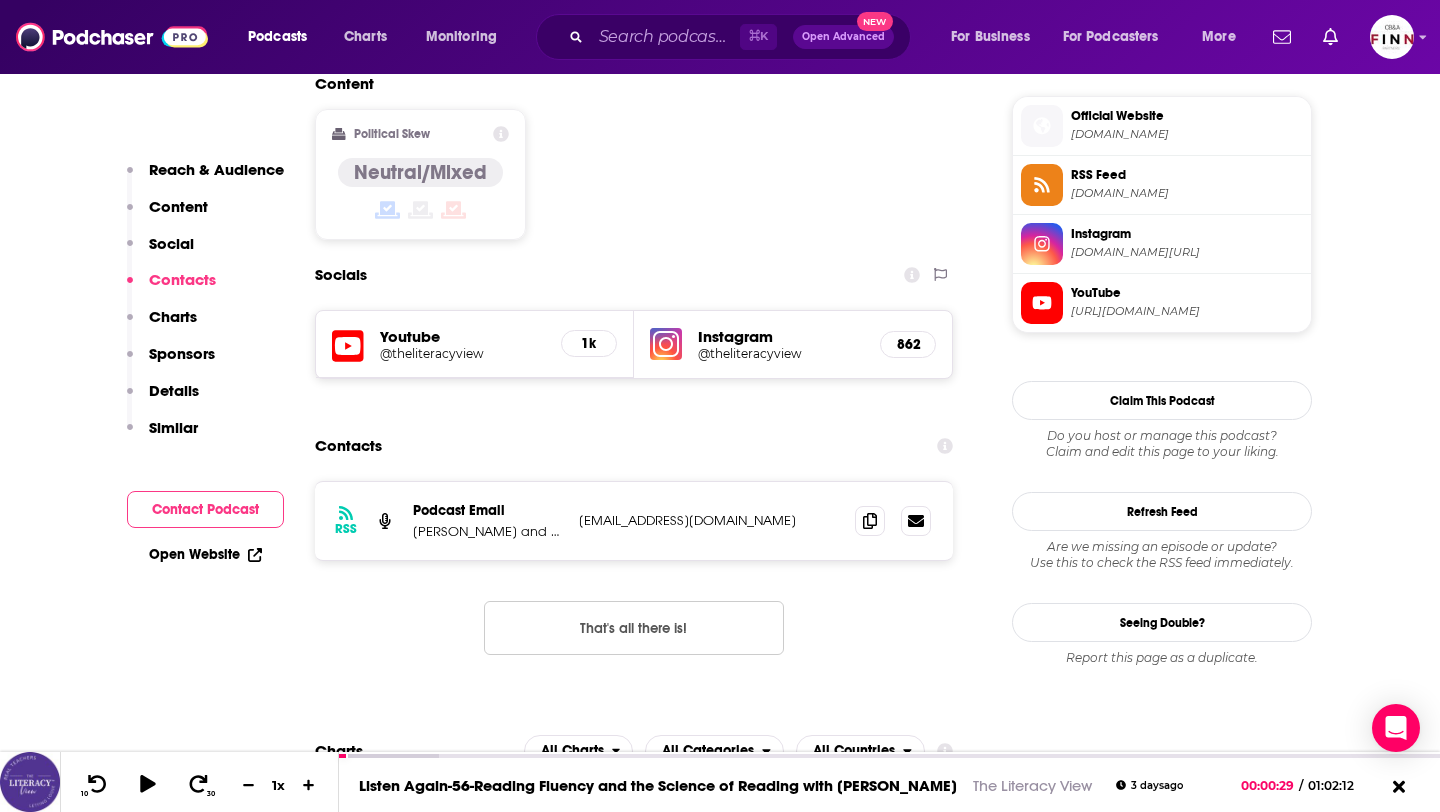 scroll, scrollTop: 1628, scrollLeft: 0, axis: vertical 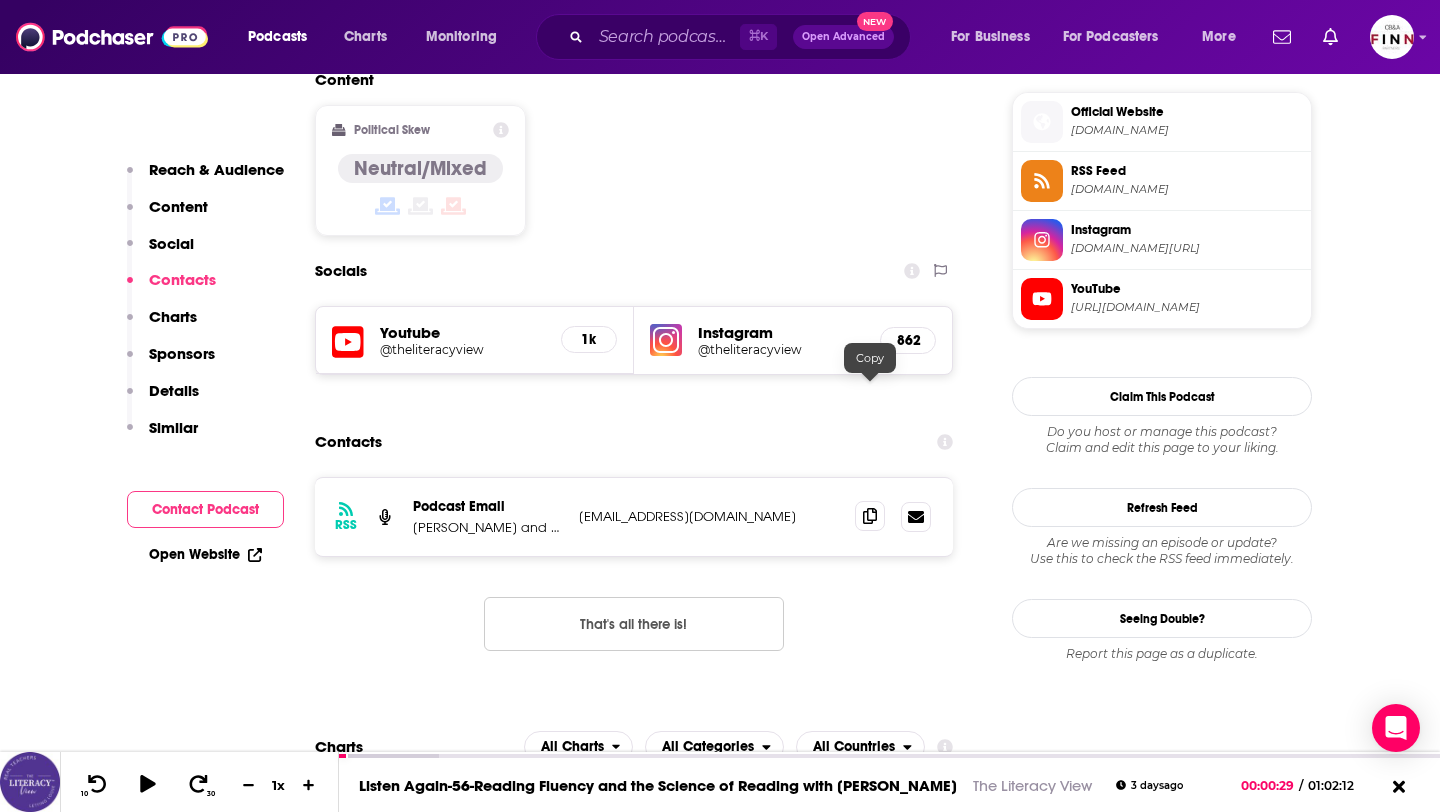 click 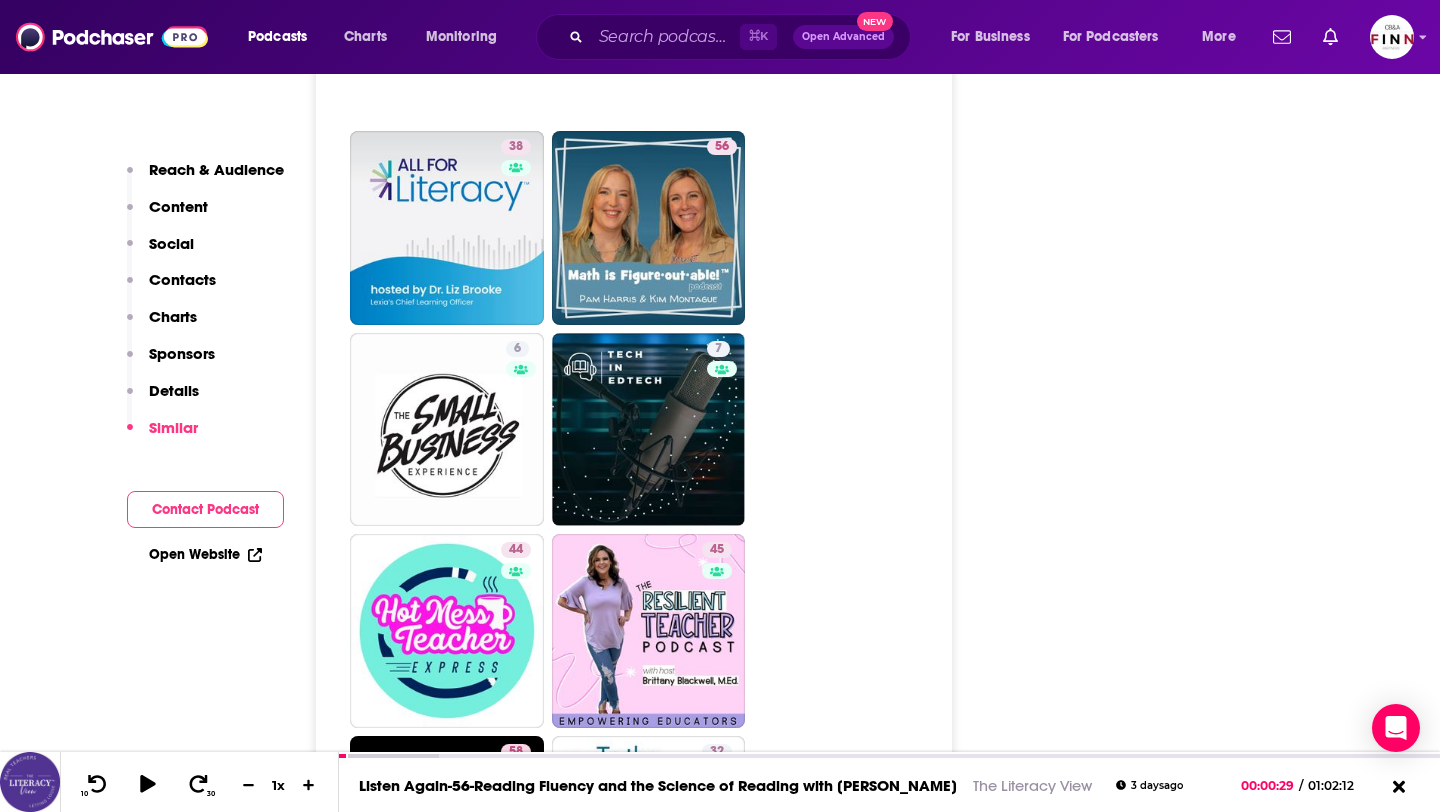 scroll, scrollTop: 4910, scrollLeft: 0, axis: vertical 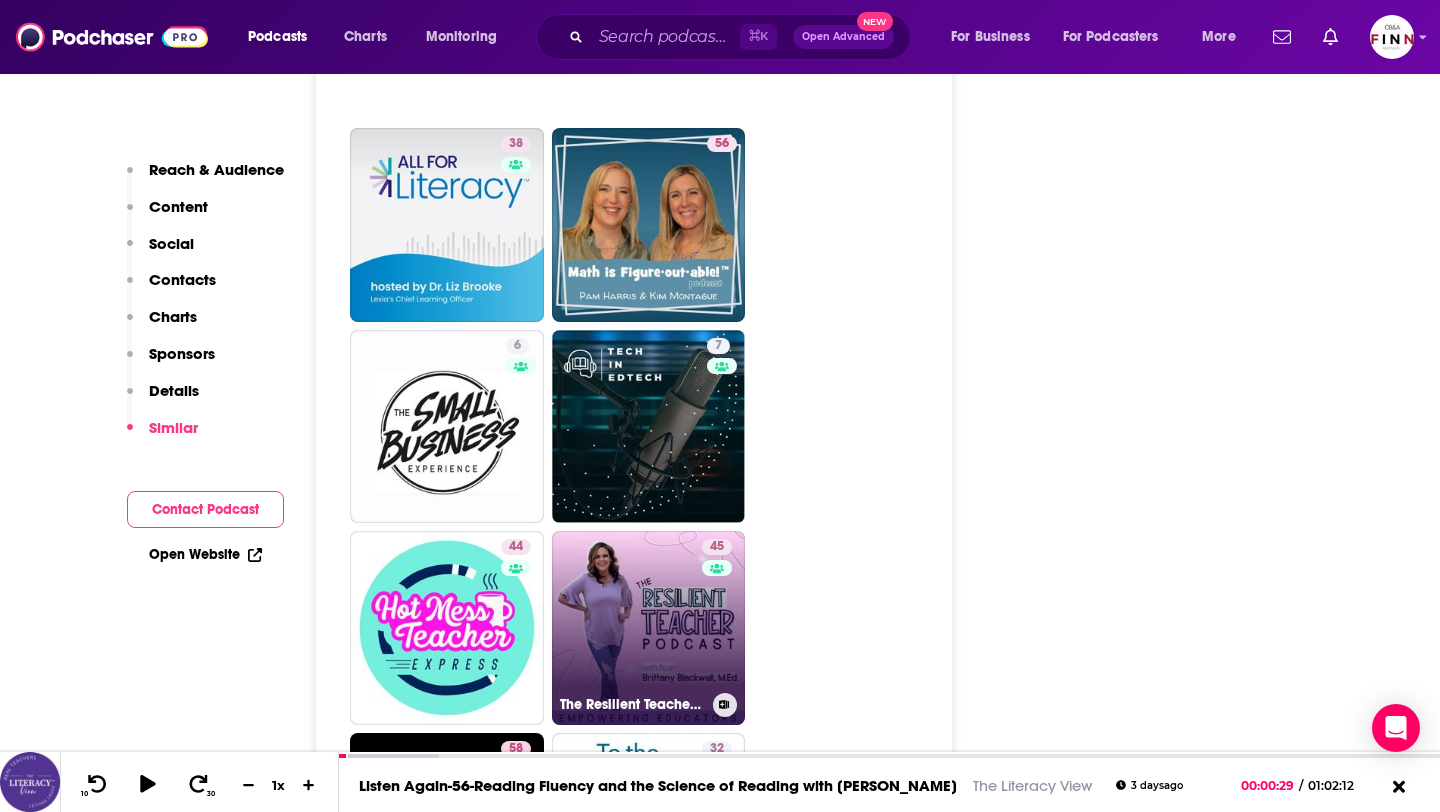 click on "45 The Resilient Teacher Podcast" at bounding box center [649, 628] 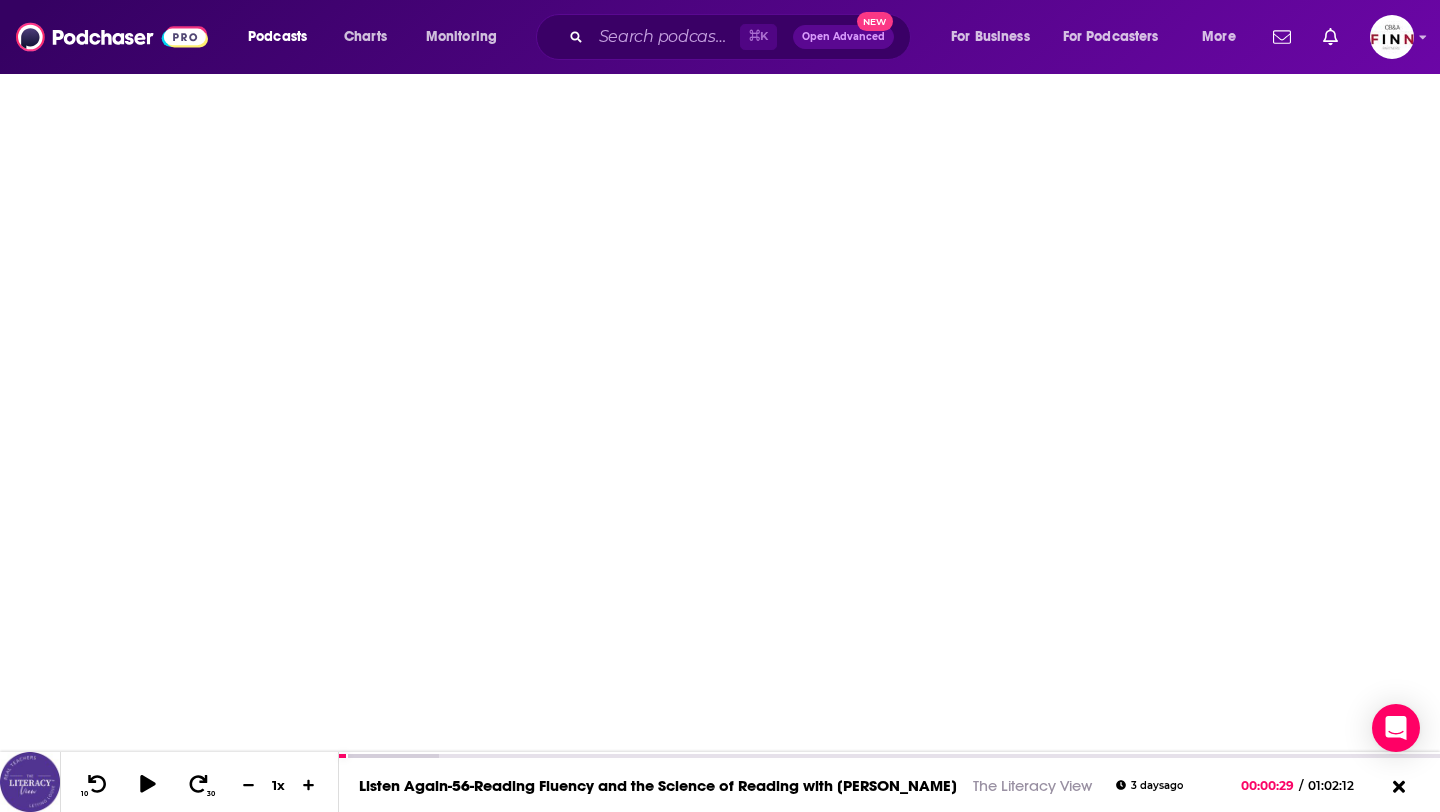 scroll, scrollTop: 0, scrollLeft: 0, axis: both 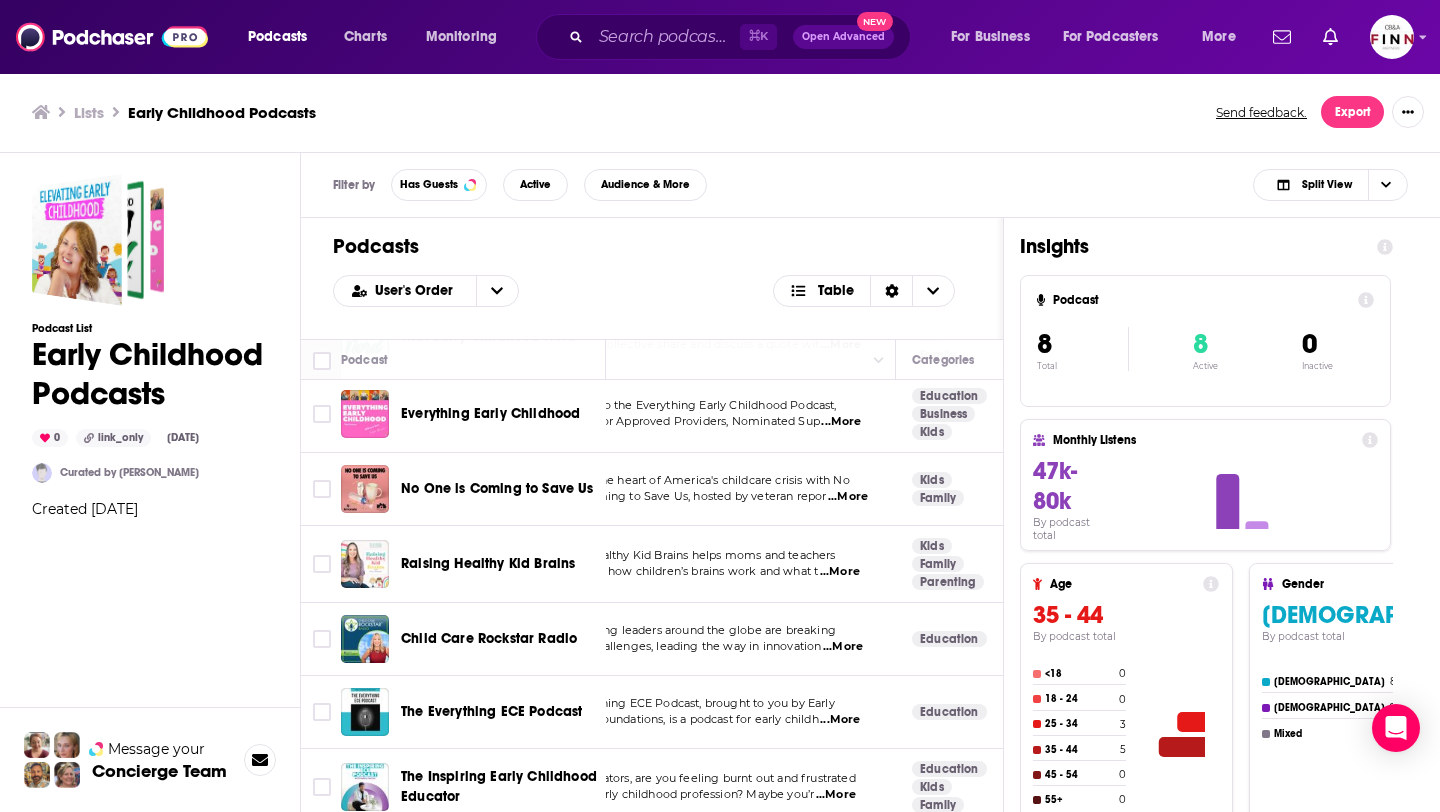 click on "Everything Early Childhood" at bounding box center [490, 413] 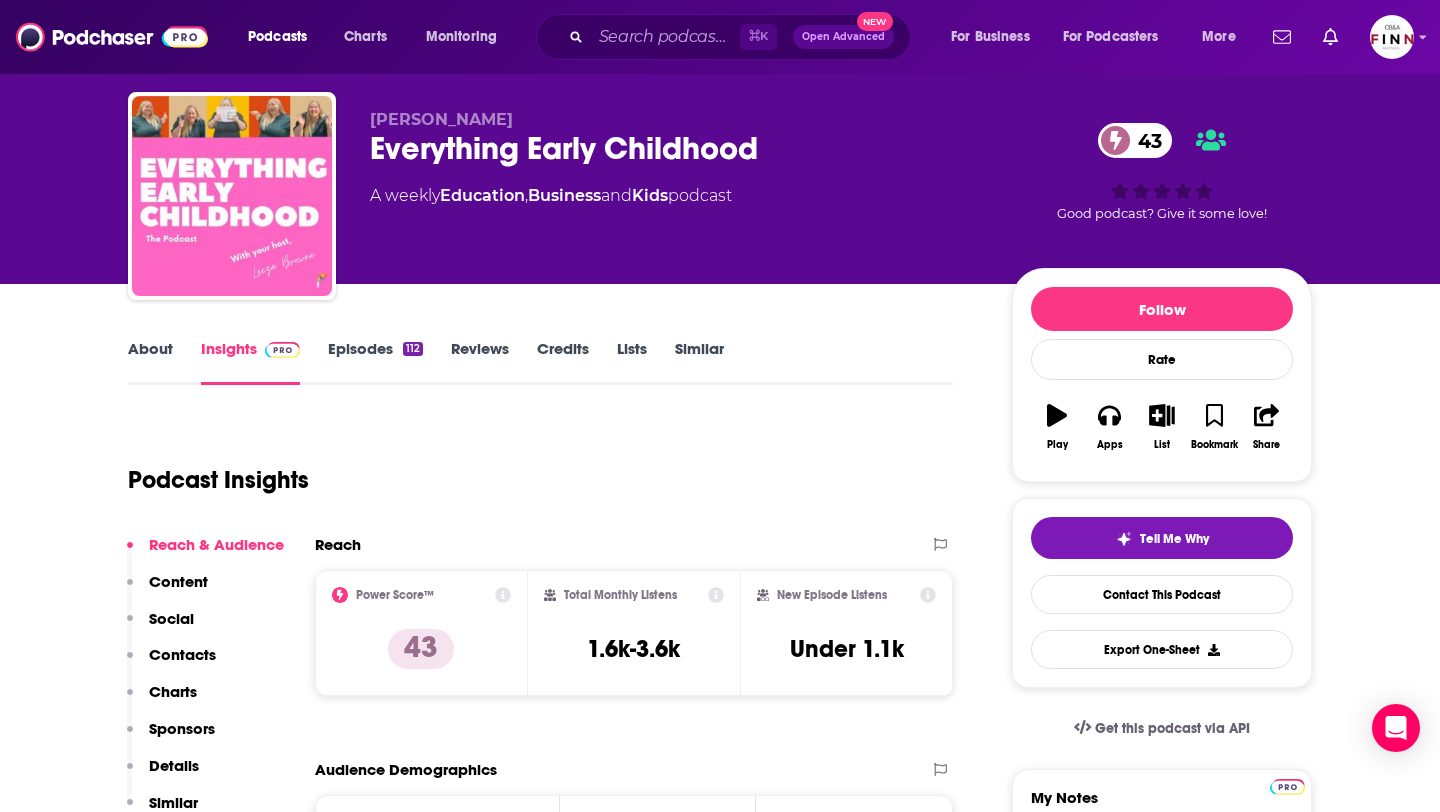 scroll, scrollTop: 61, scrollLeft: 0, axis: vertical 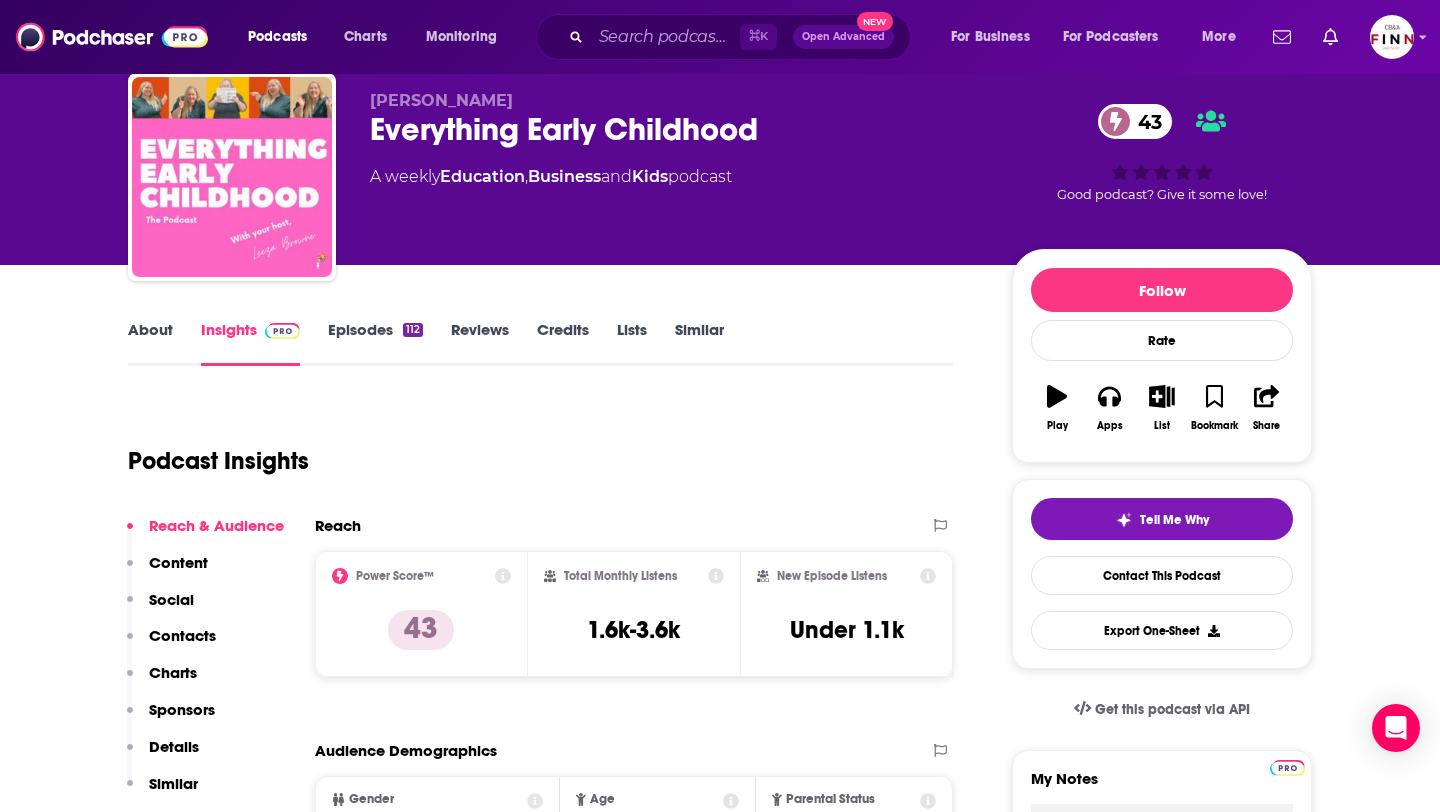 click on "Episodes 112" at bounding box center (375, 343) 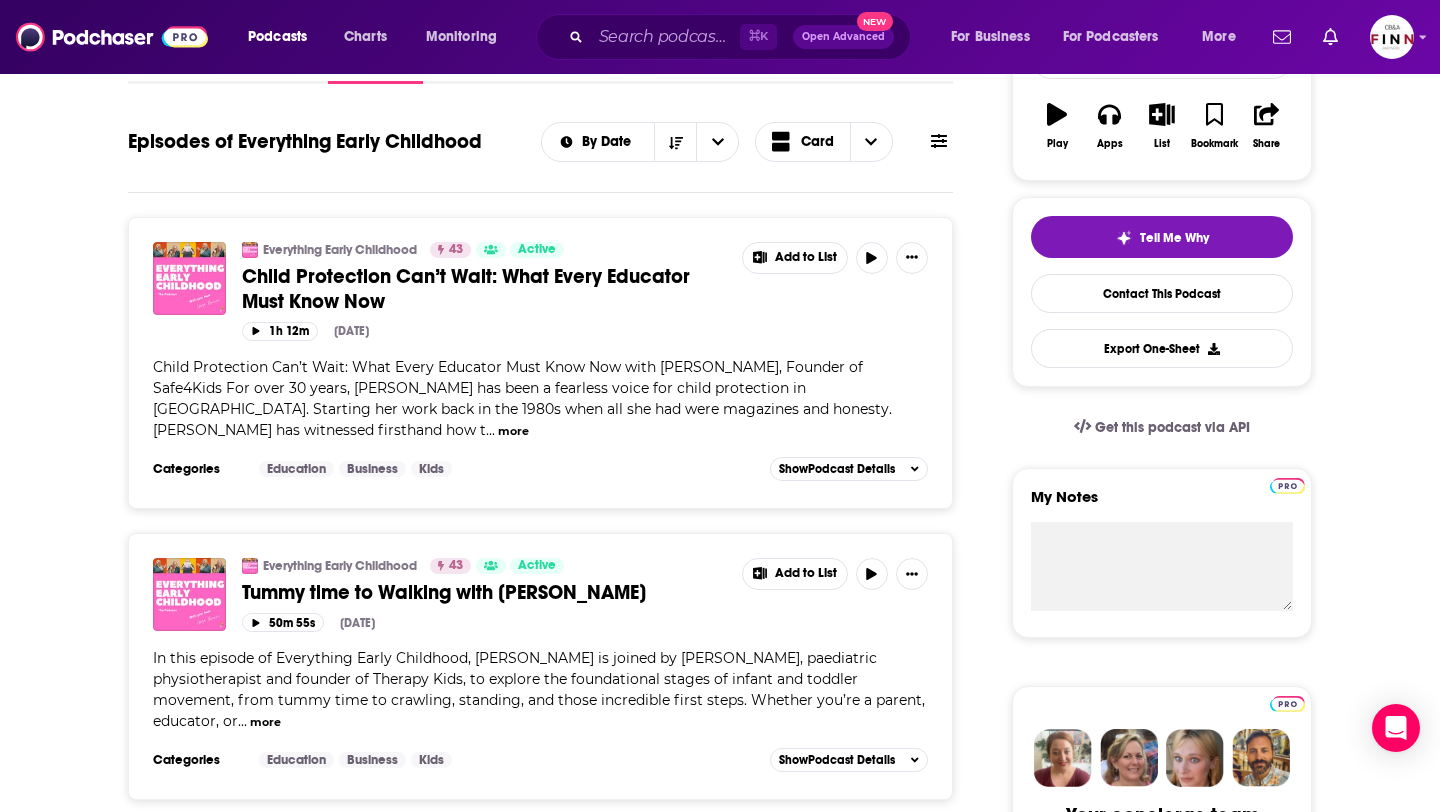 scroll, scrollTop: 0, scrollLeft: 0, axis: both 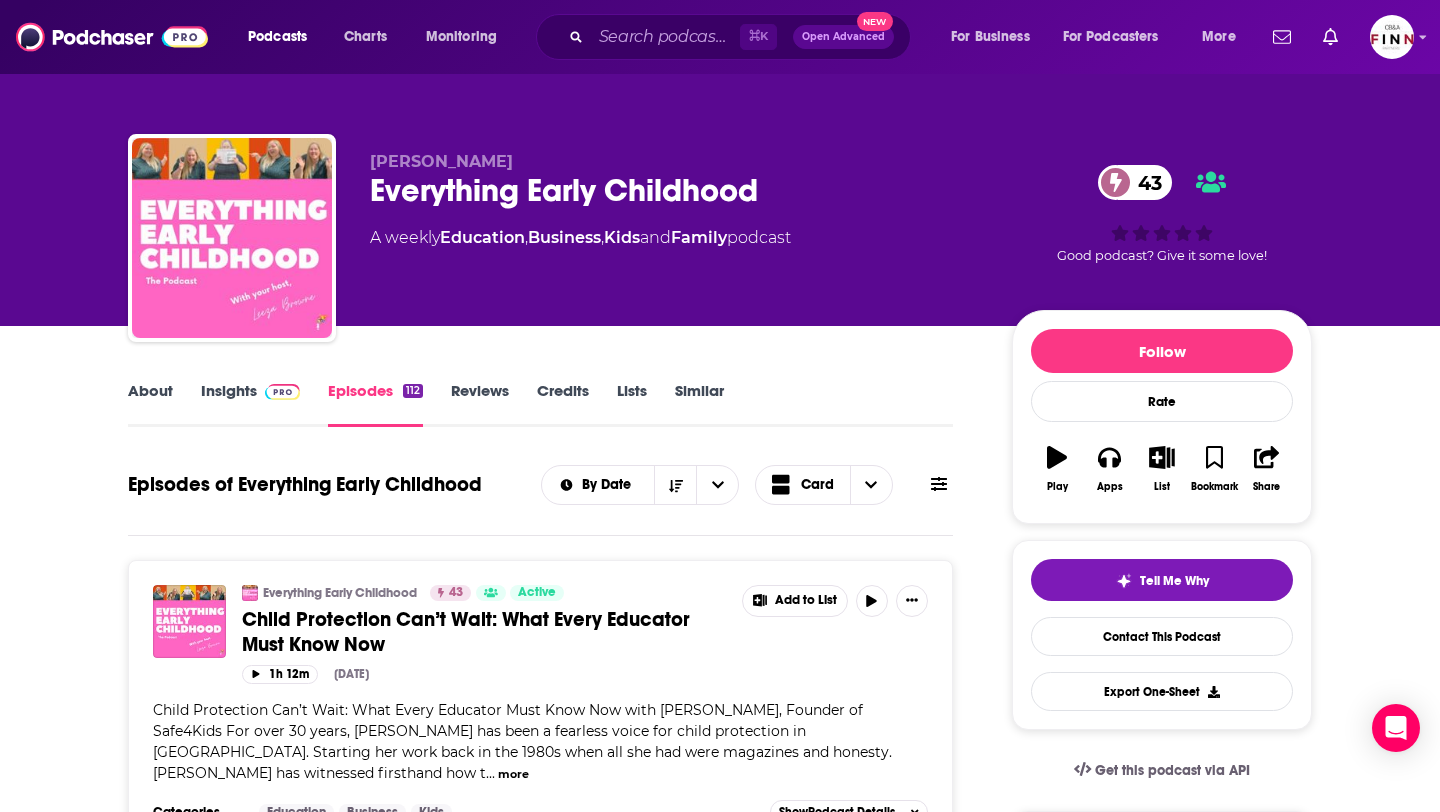 click on "Insights" at bounding box center (250, 404) 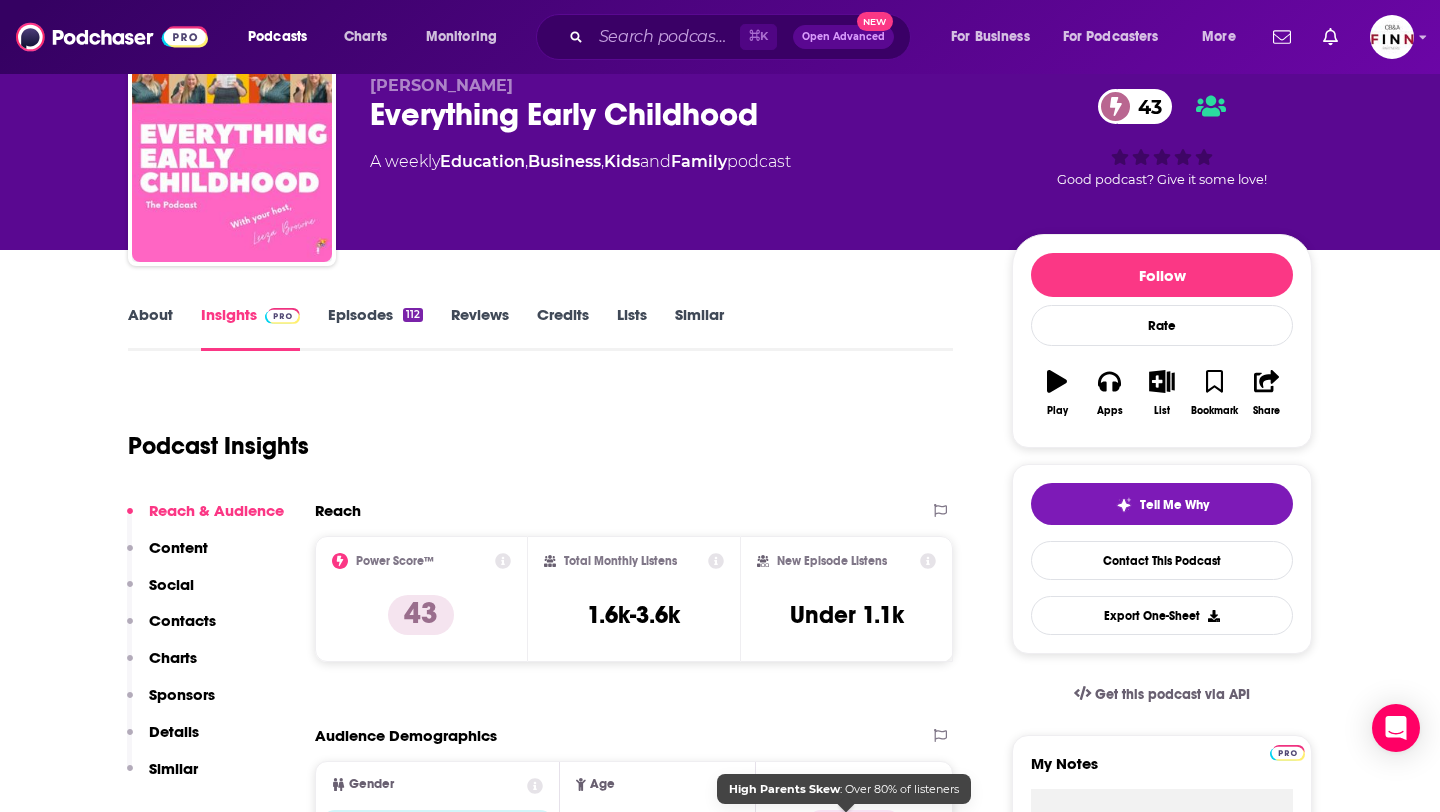 scroll, scrollTop: 0, scrollLeft: 0, axis: both 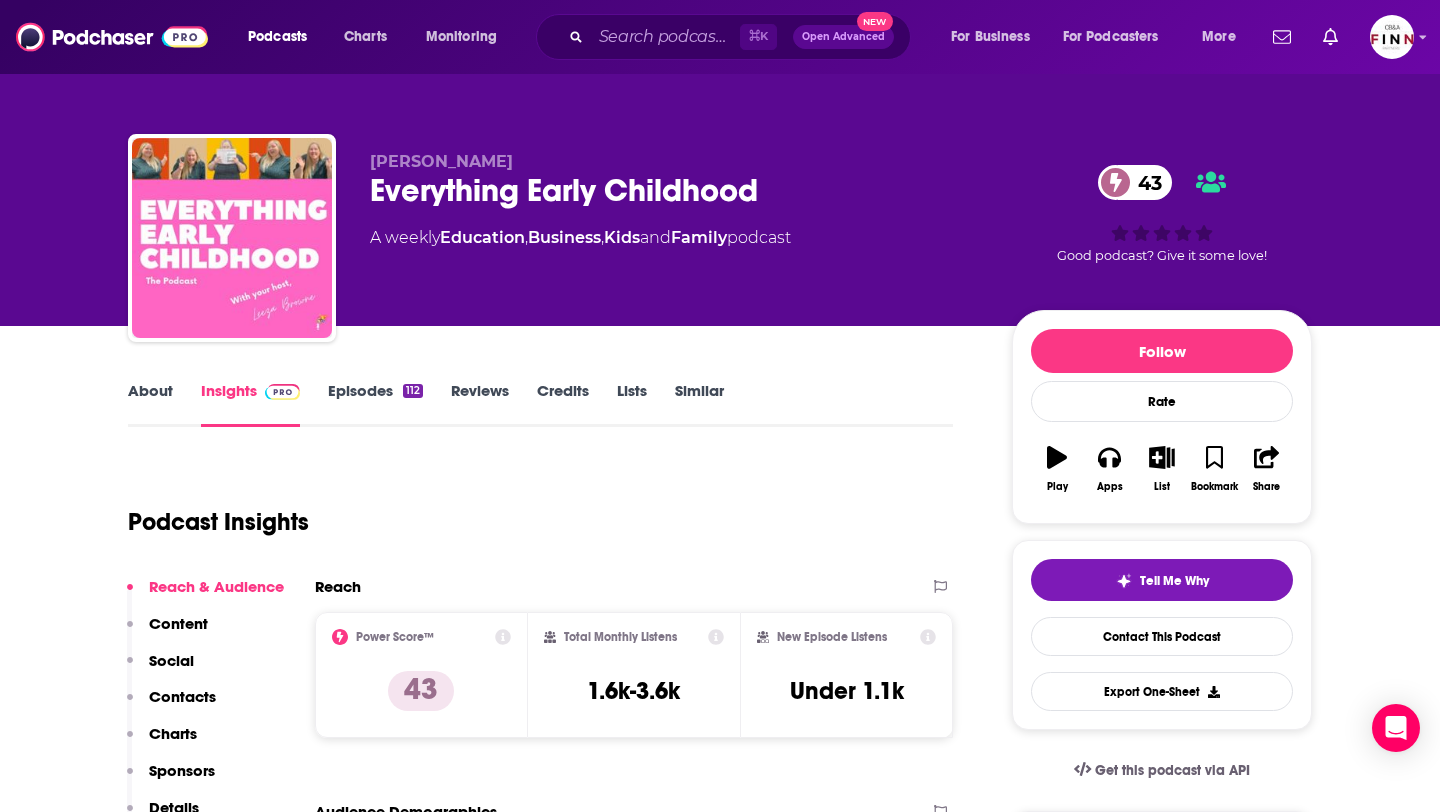 click on "Play" at bounding box center [1057, 469] 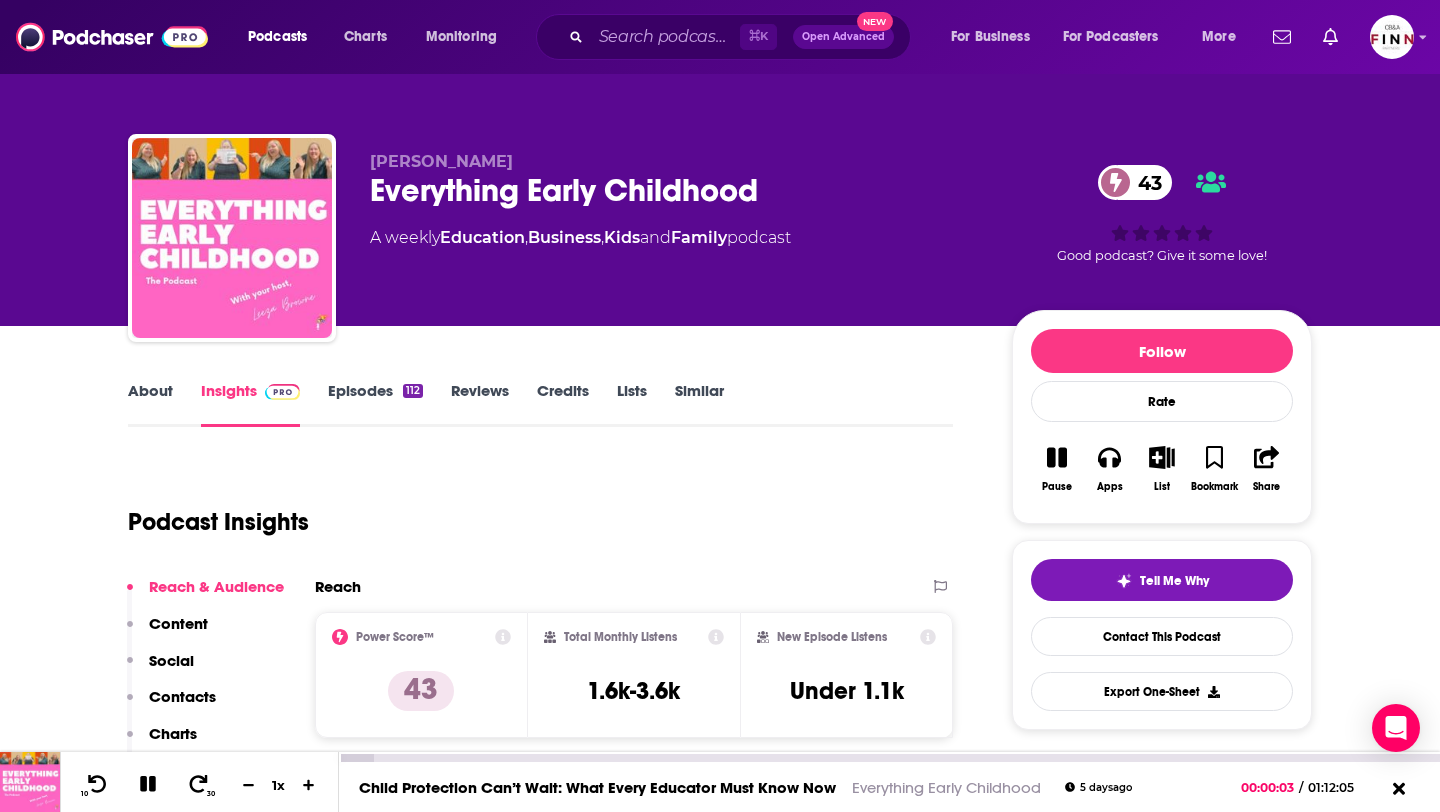 click 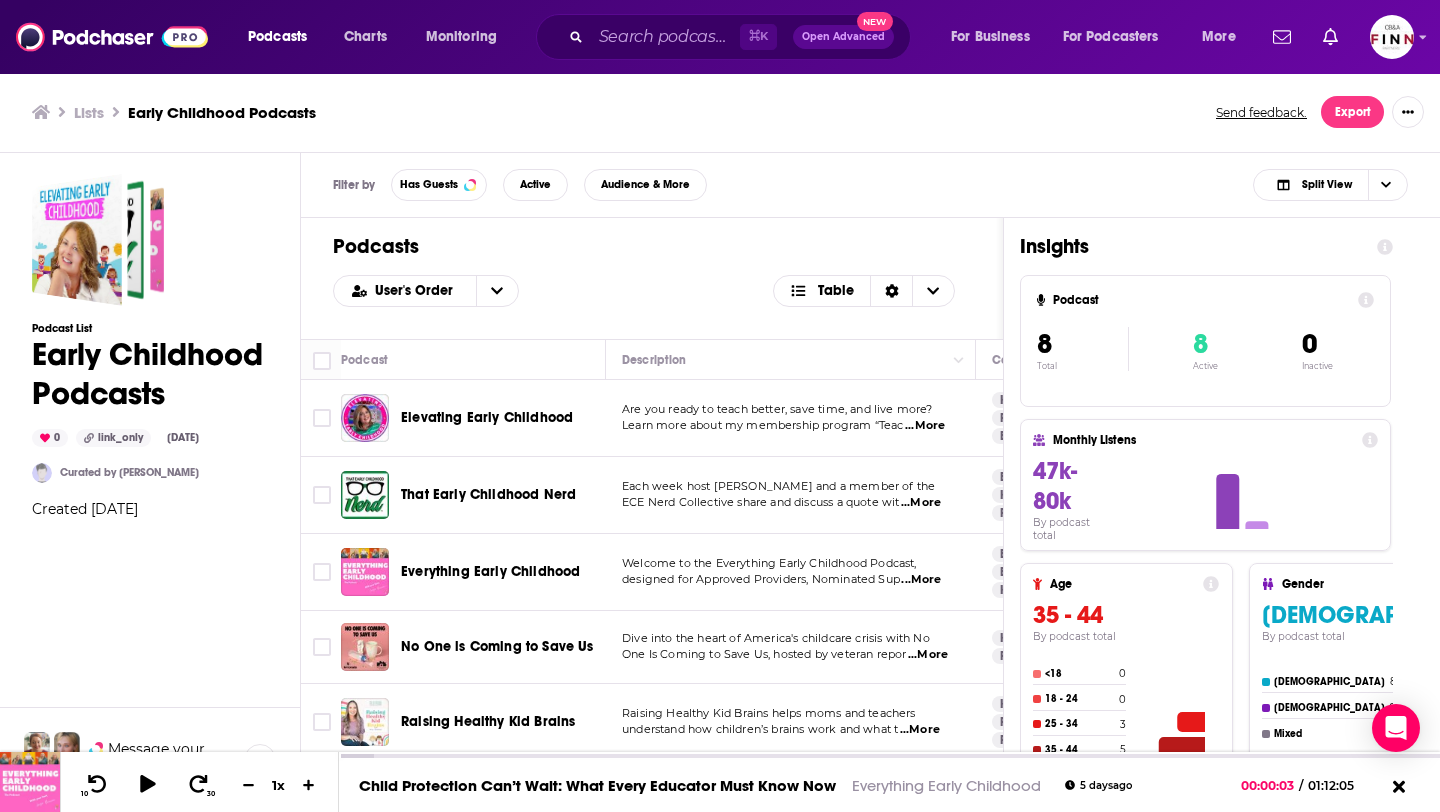scroll, scrollTop: 167, scrollLeft: 0, axis: vertical 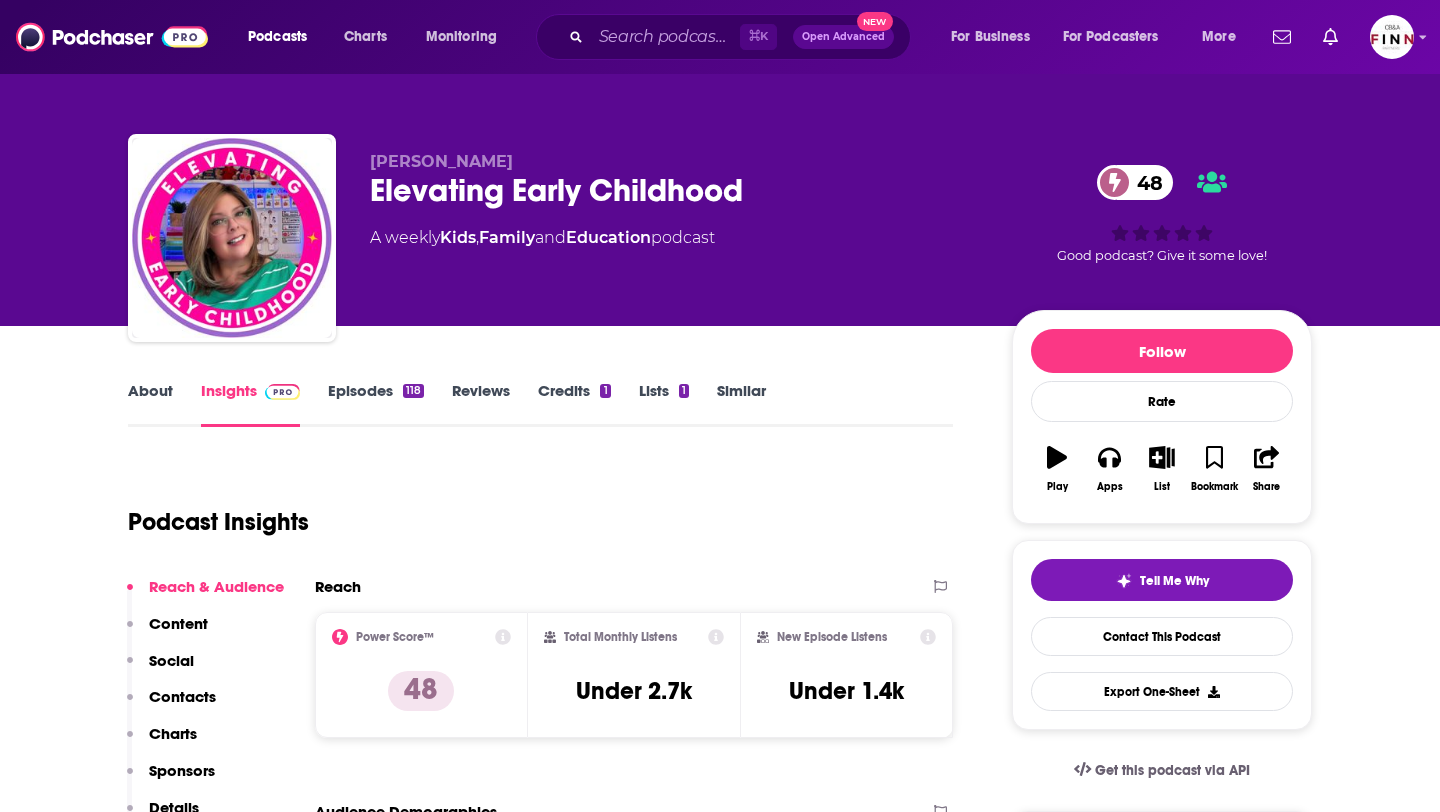 click on "Episodes 118" at bounding box center (376, 404) 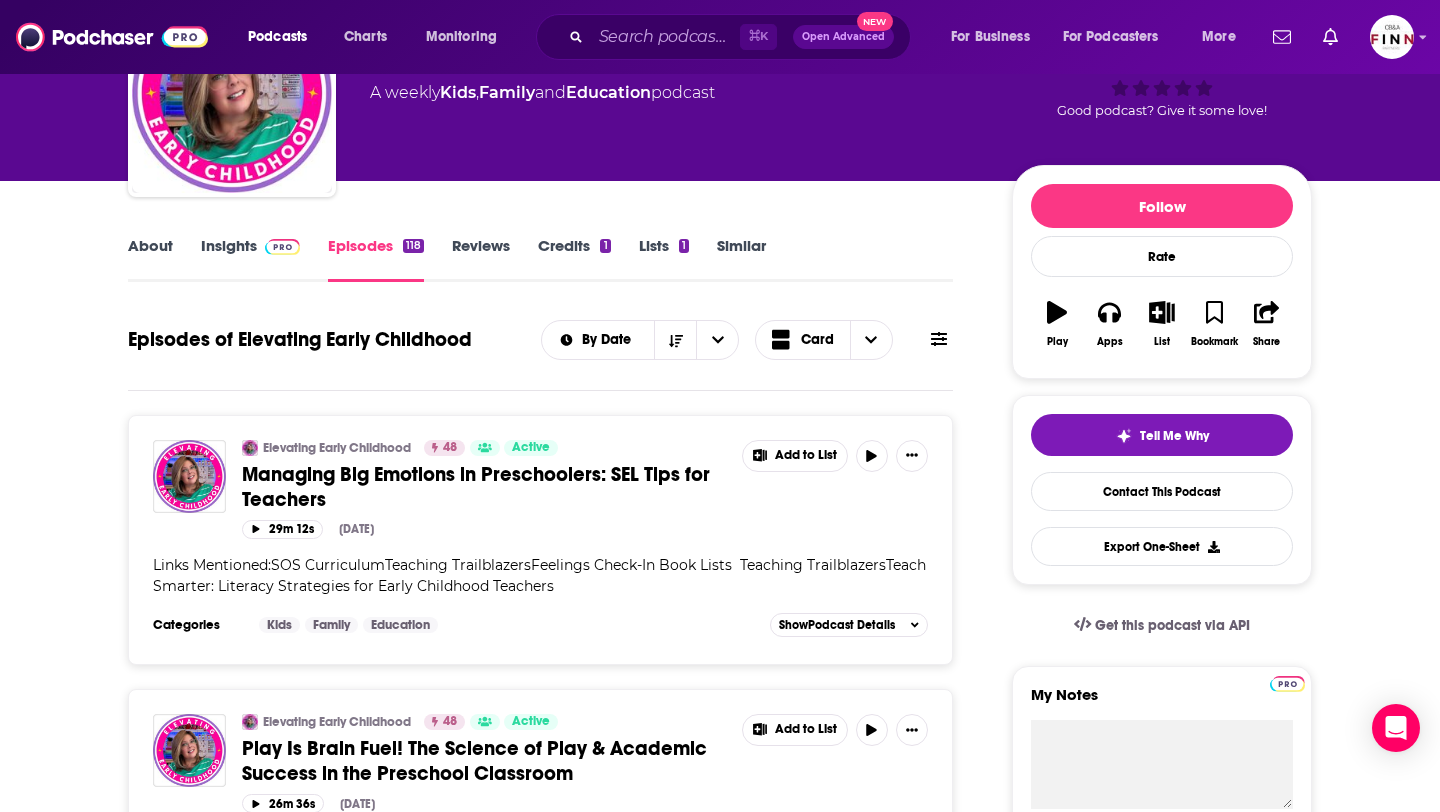 scroll, scrollTop: 23, scrollLeft: 0, axis: vertical 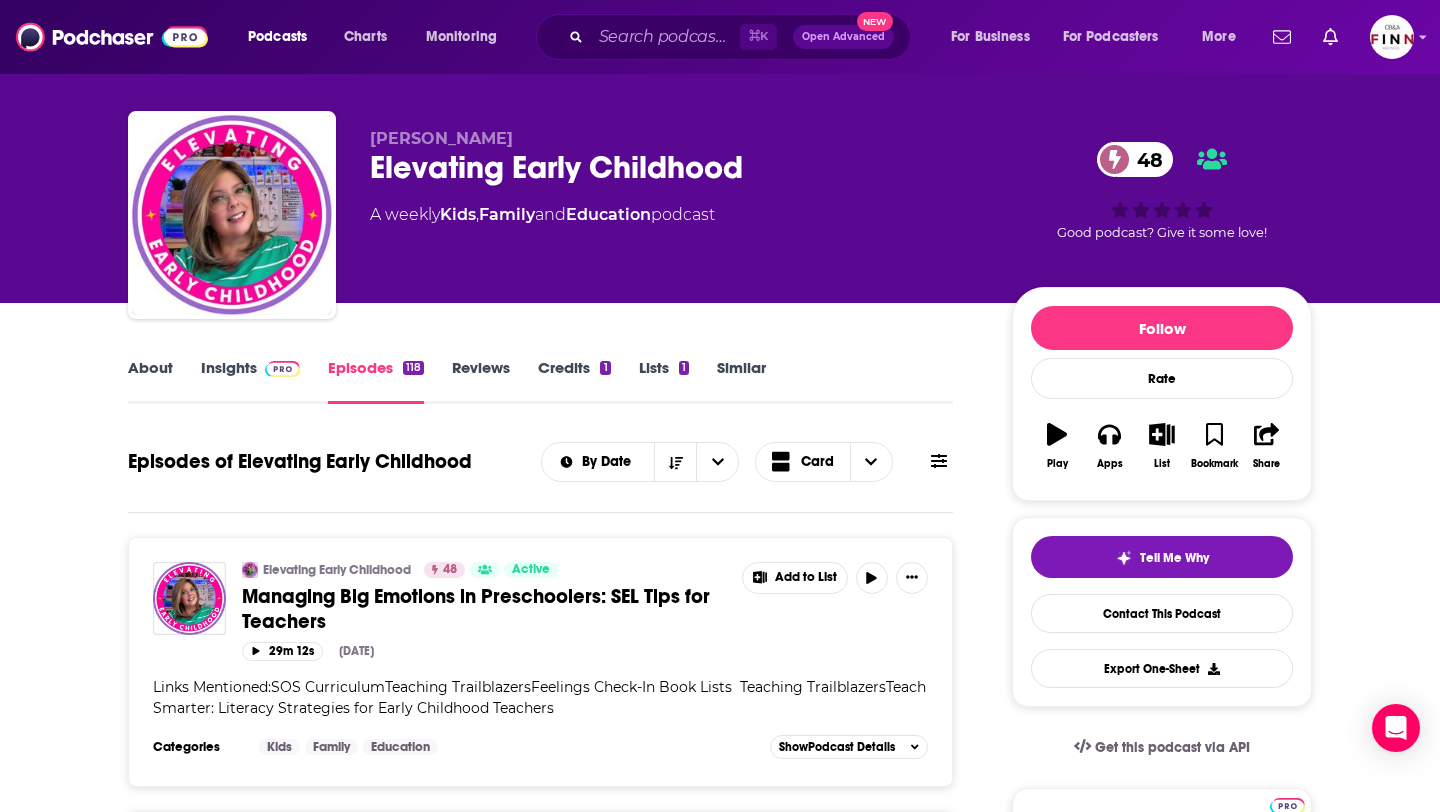 click on "Insights" at bounding box center [250, 381] 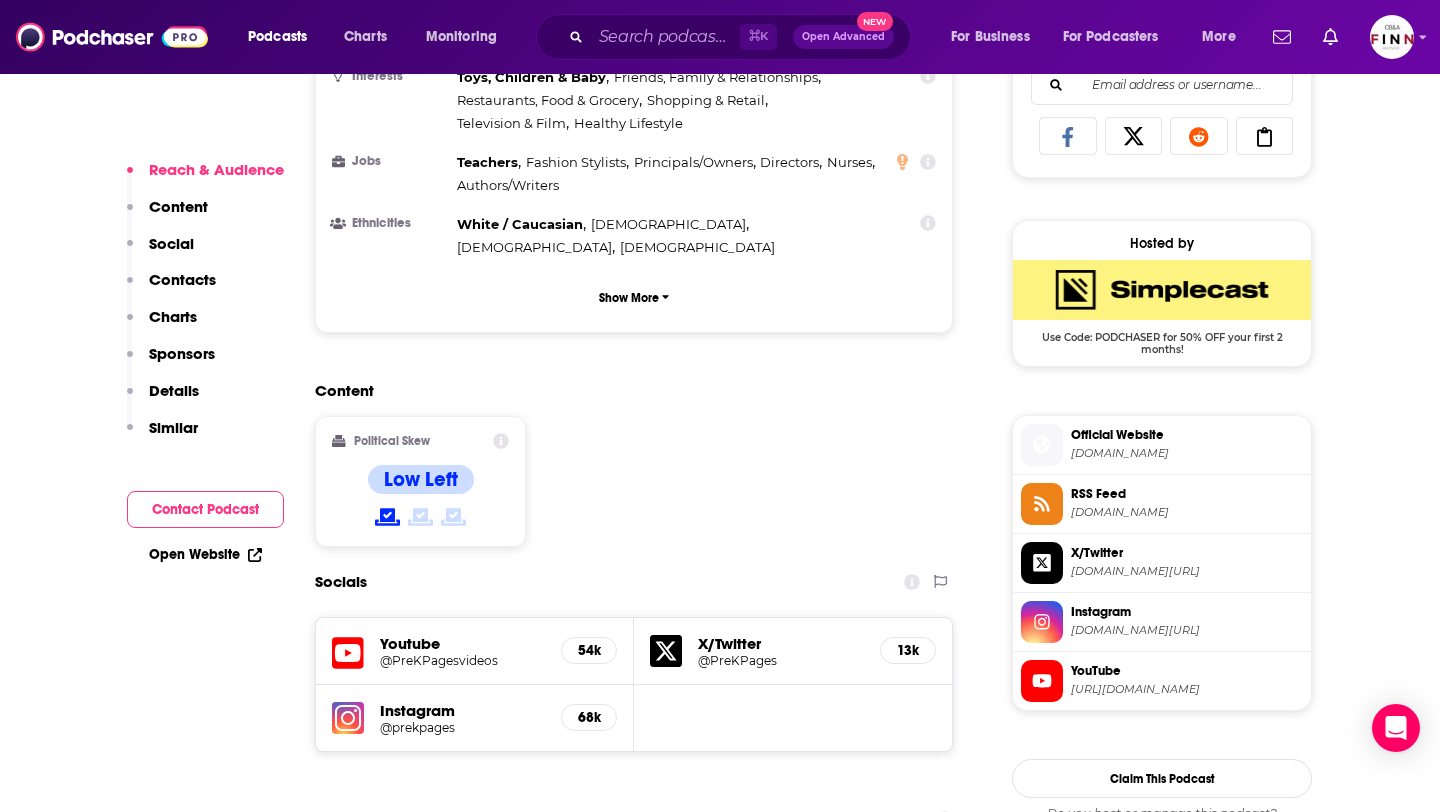 scroll, scrollTop: 1595, scrollLeft: 0, axis: vertical 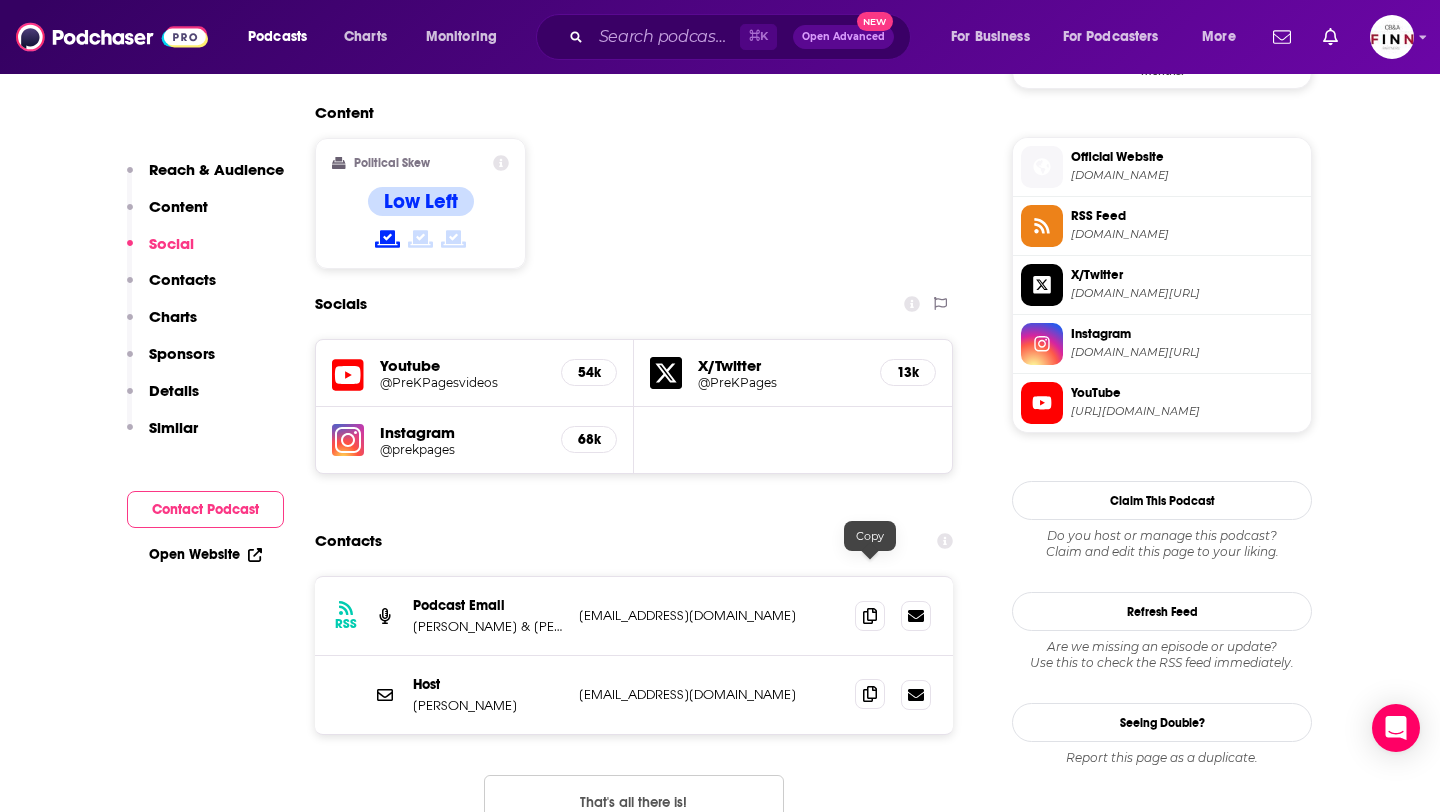 click 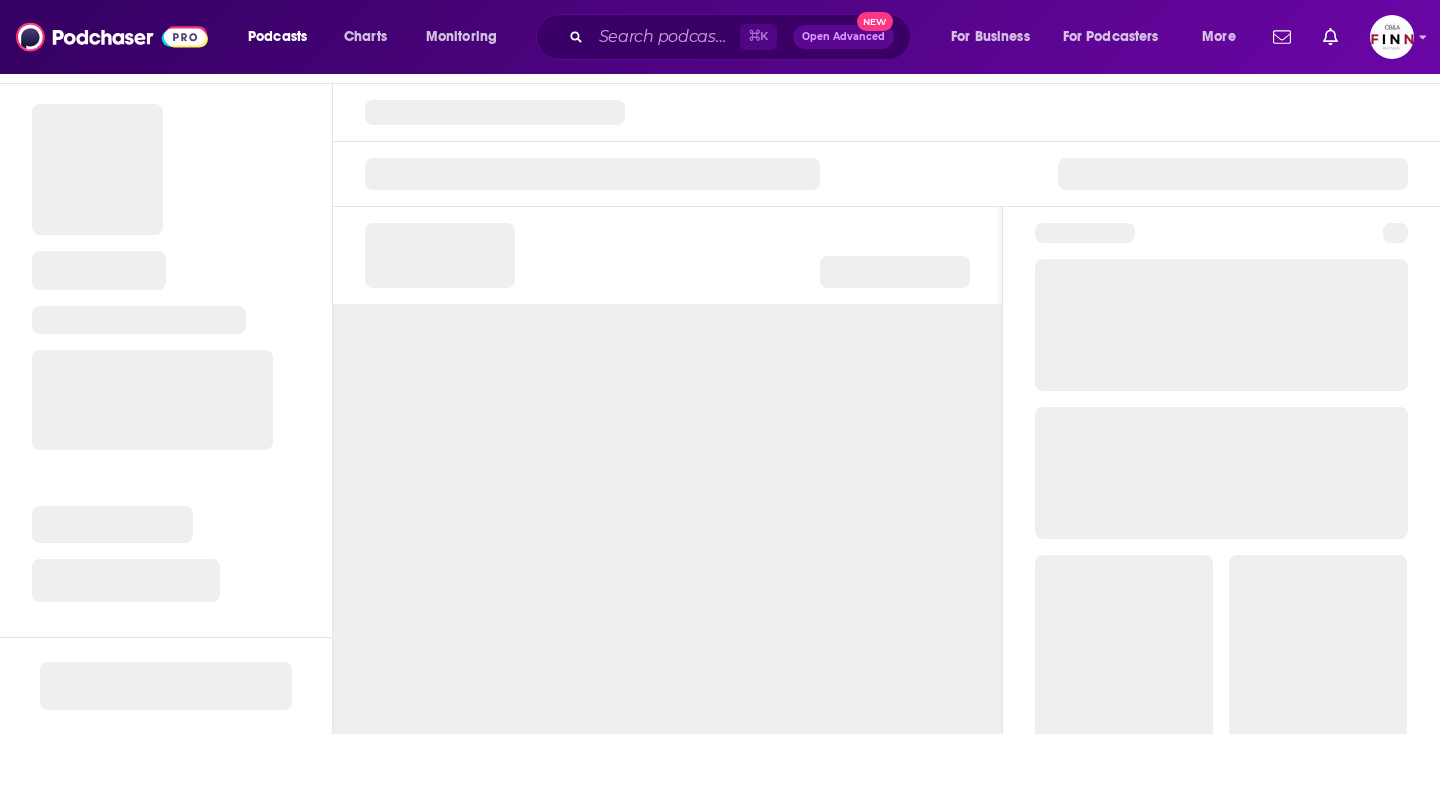 scroll, scrollTop: 0, scrollLeft: 0, axis: both 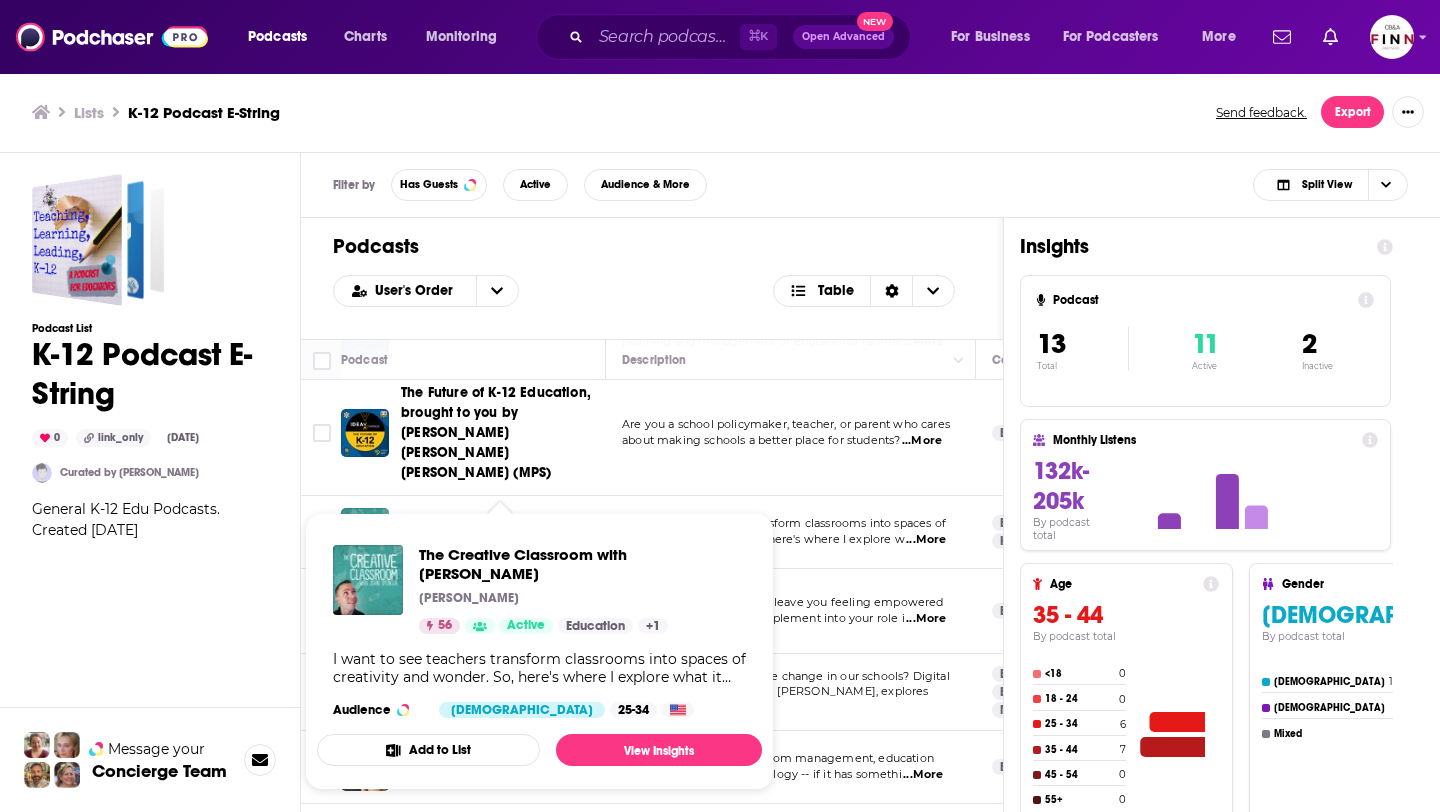click on "The Creative Classroom with [PERSON_NAME]" at bounding box center [495, 531] 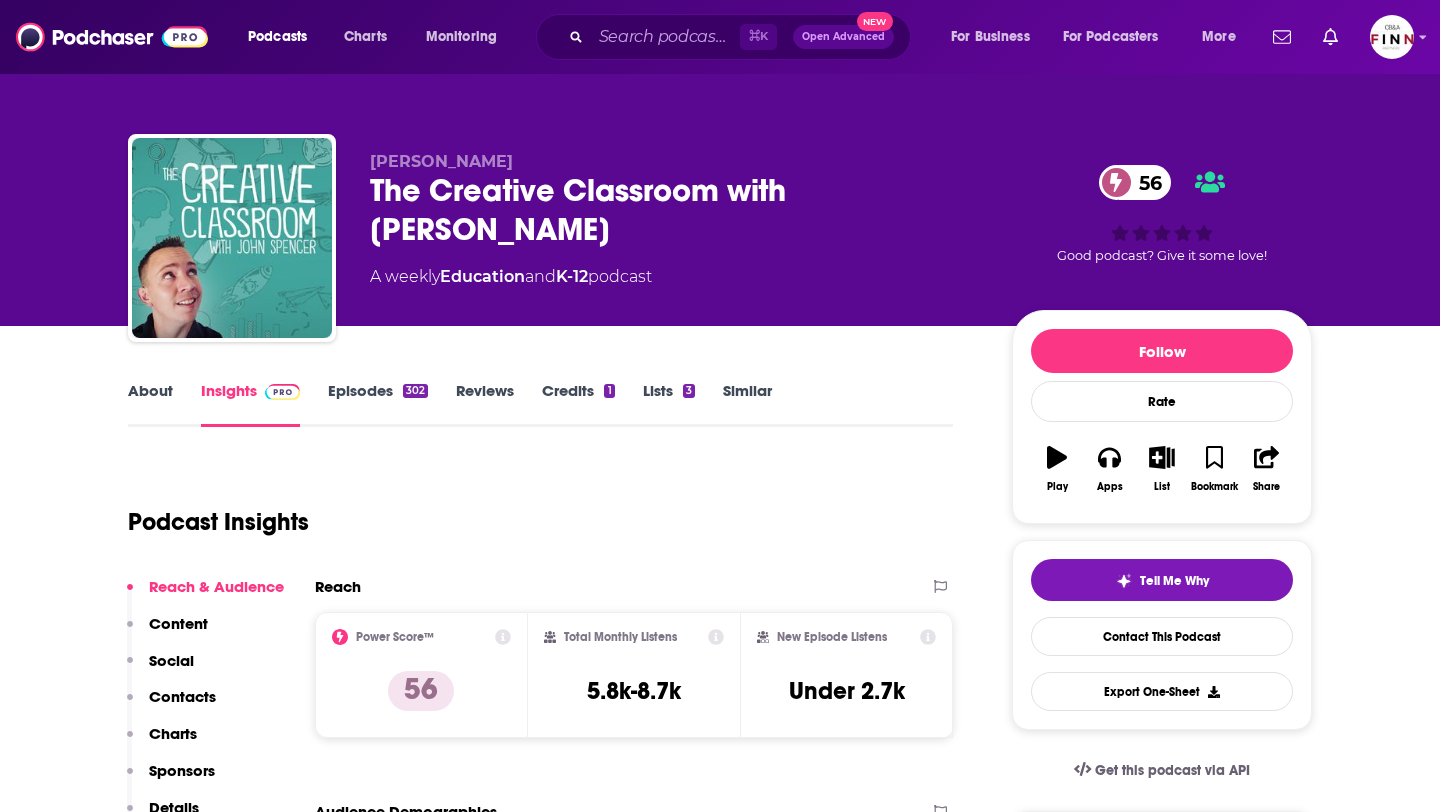 click on "Episodes 302" at bounding box center (378, 404) 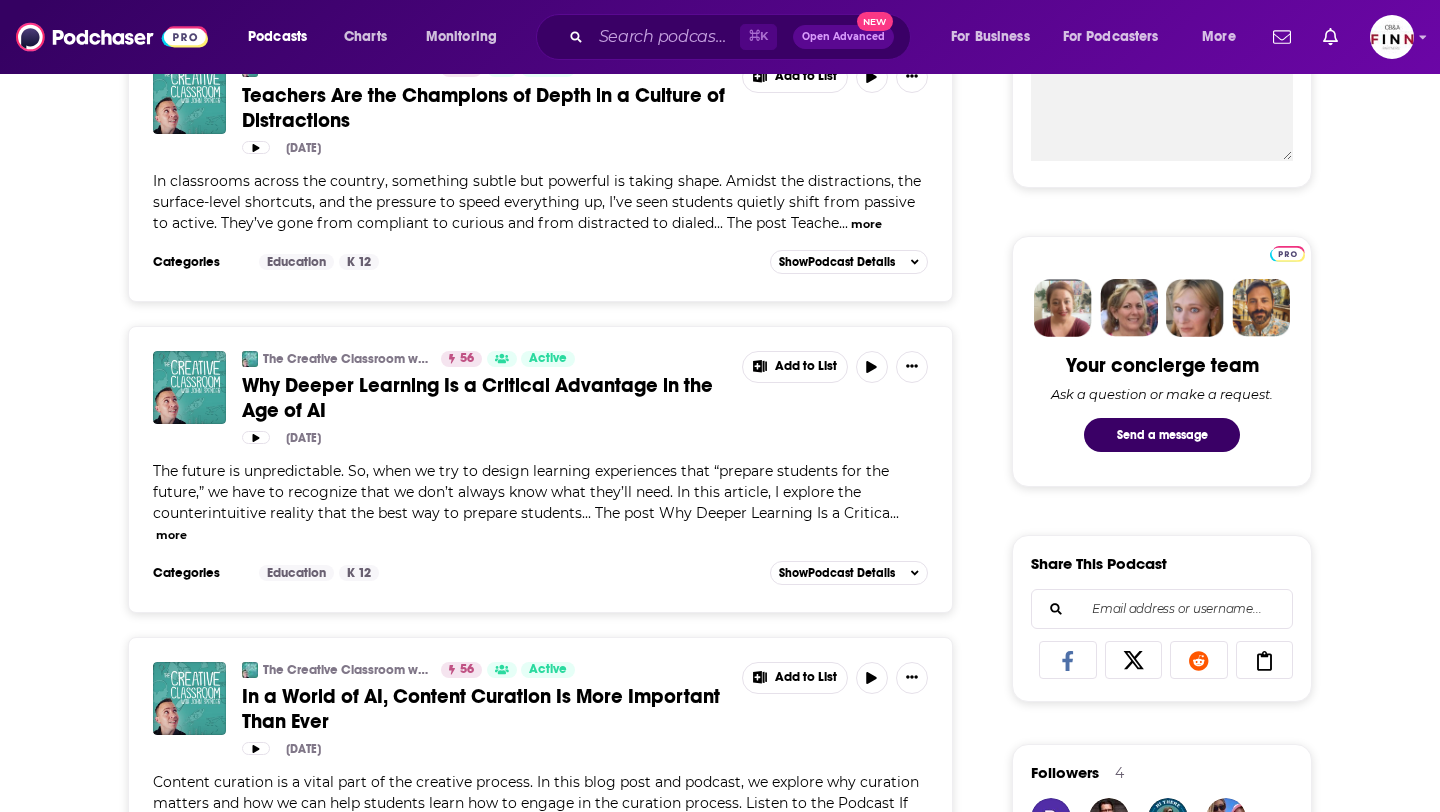 scroll, scrollTop: 382, scrollLeft: 0, axis: vertical 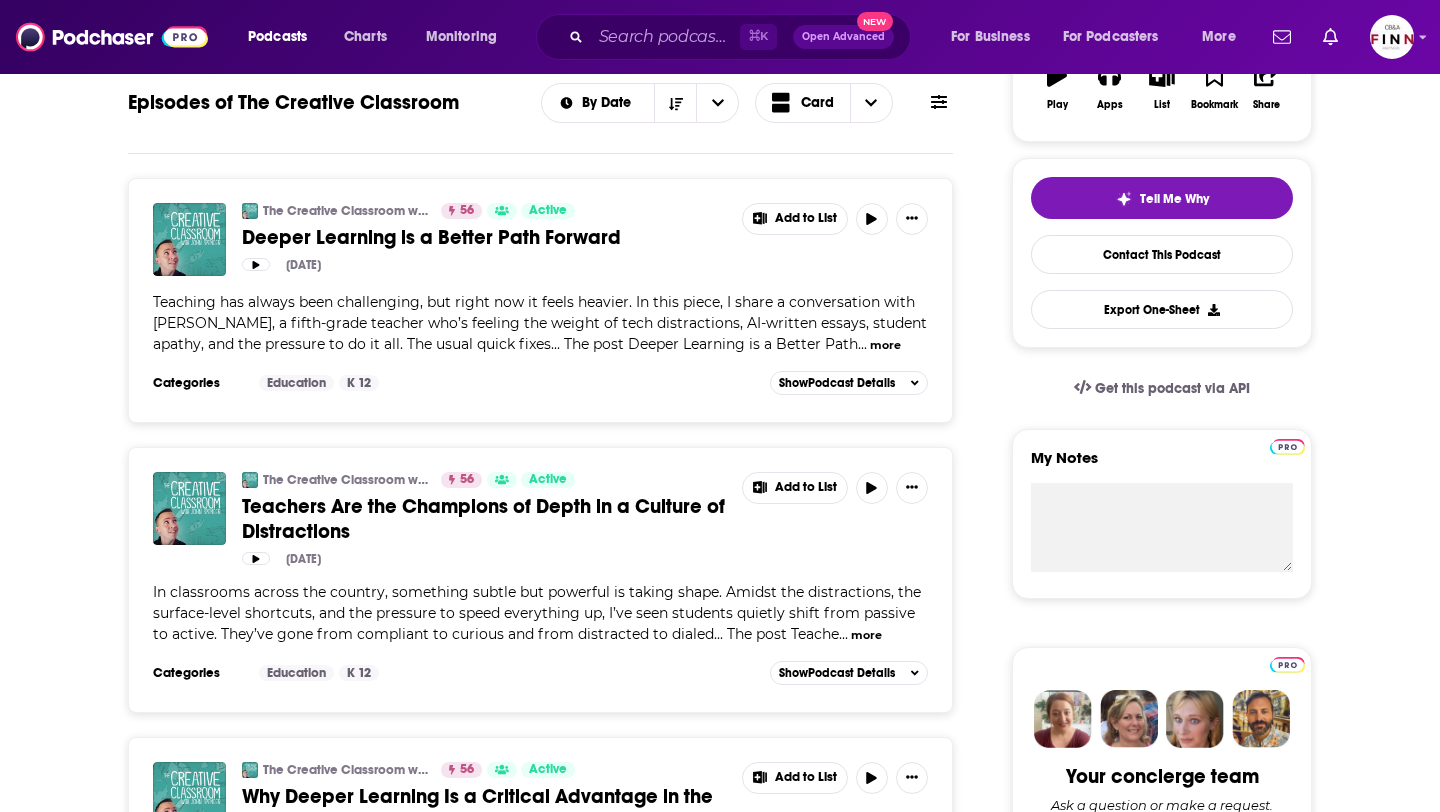 click on "Teachers Are the Champions of Depth in a Culture of Distractions" at bounding box center (483, 519) 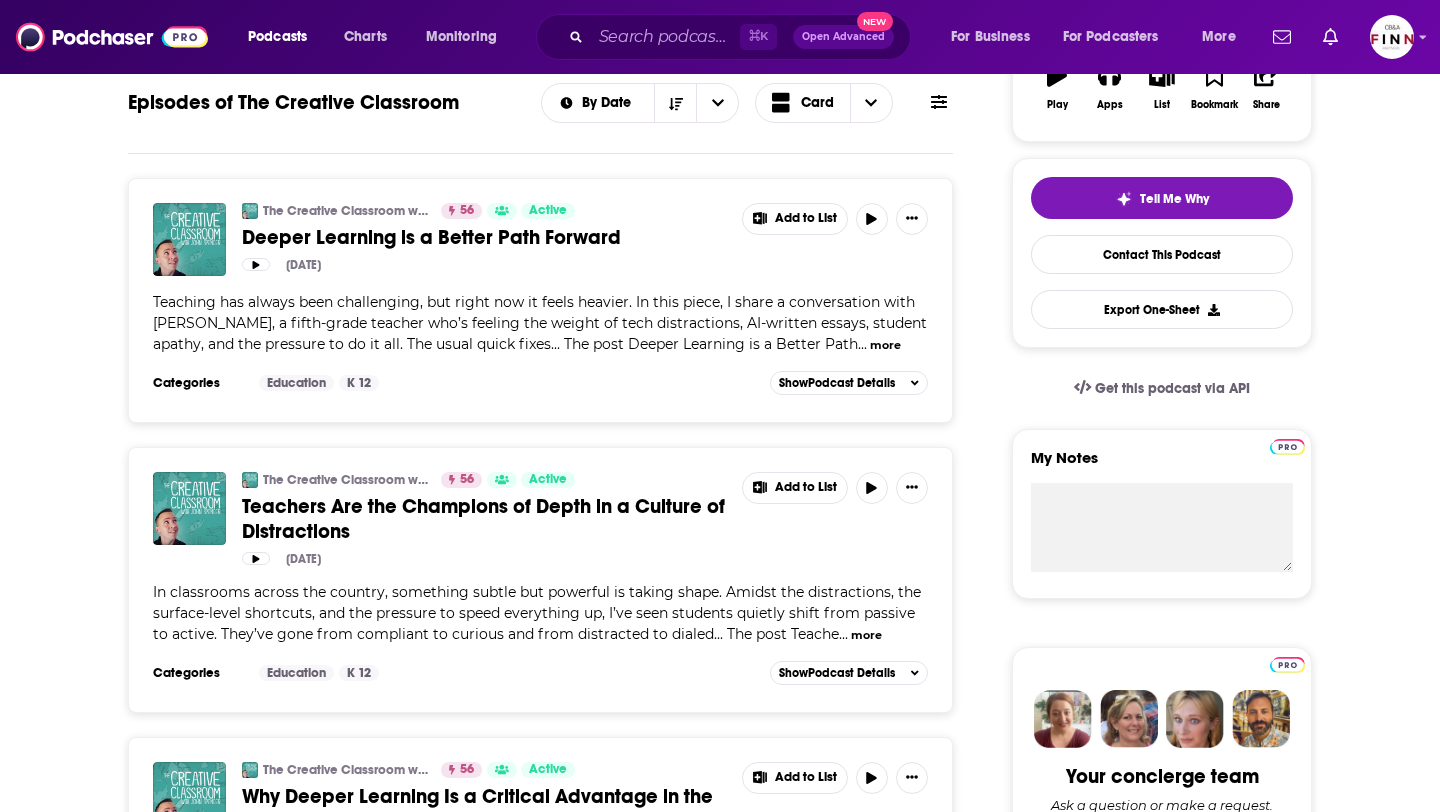 scroll, scrollTop: 0, scrollLeft: 0, axis: both 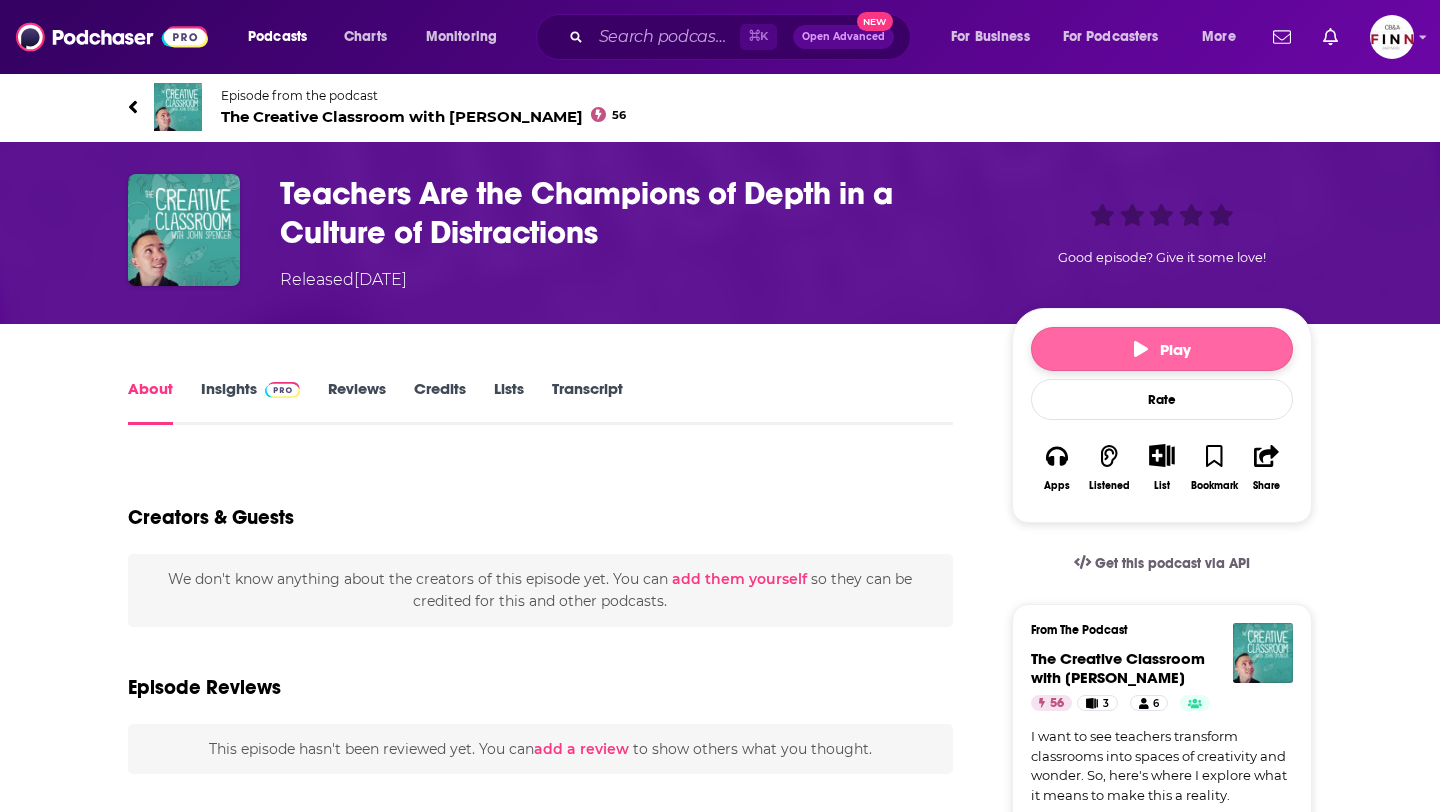 click on "Play" at bounding box center (1162, 349) 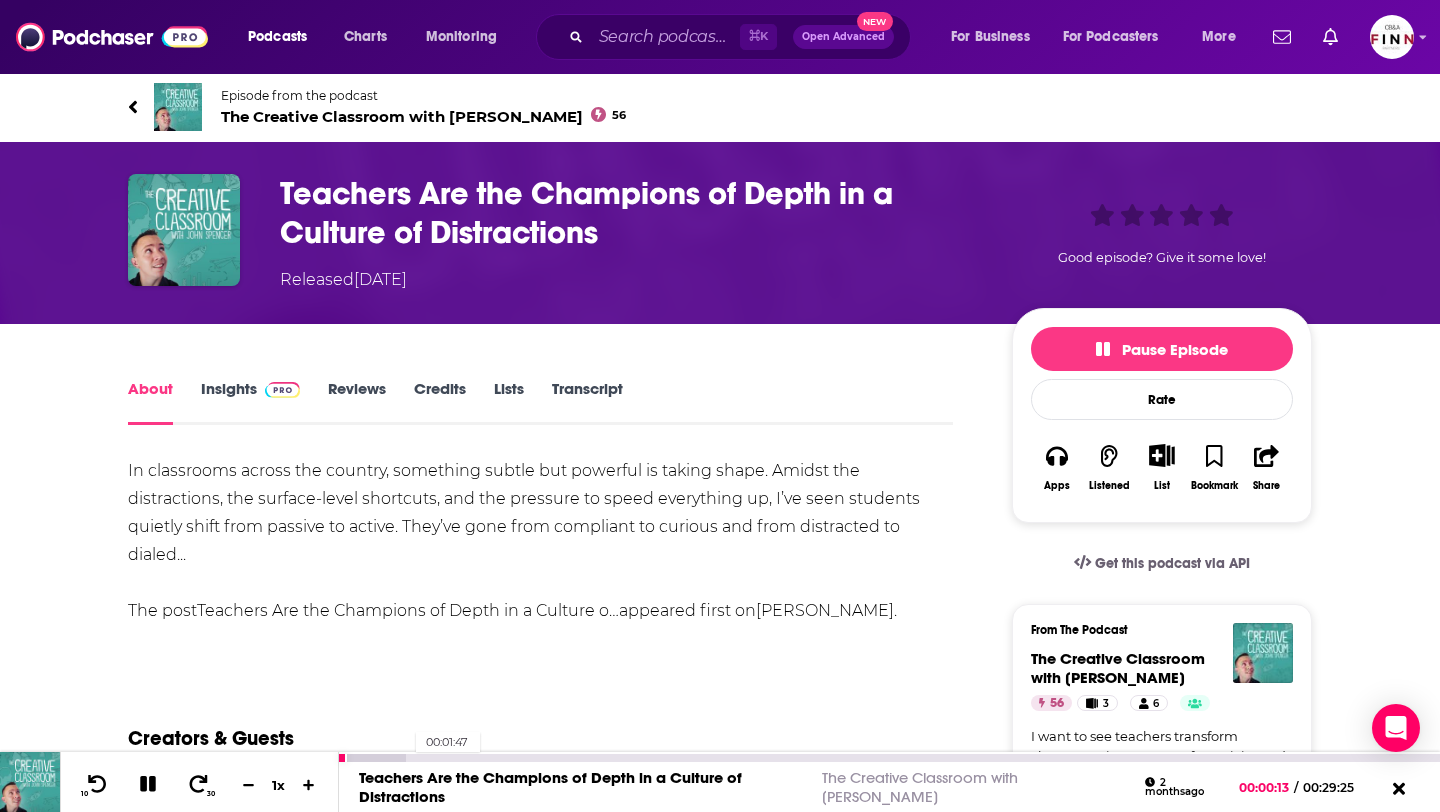 click on "00:01:47" at bounding box center [889, 758] 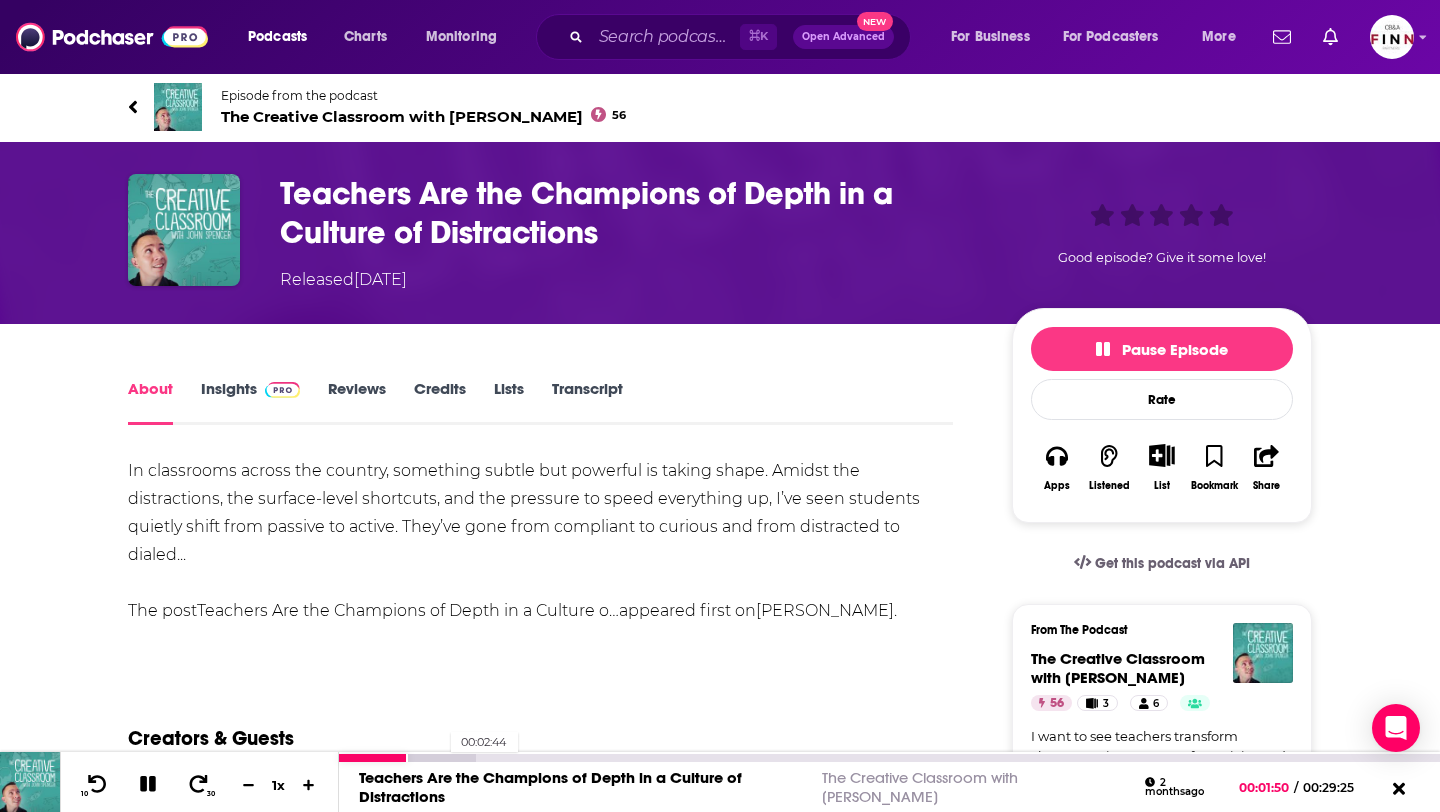click at bounding box center [407, 758] 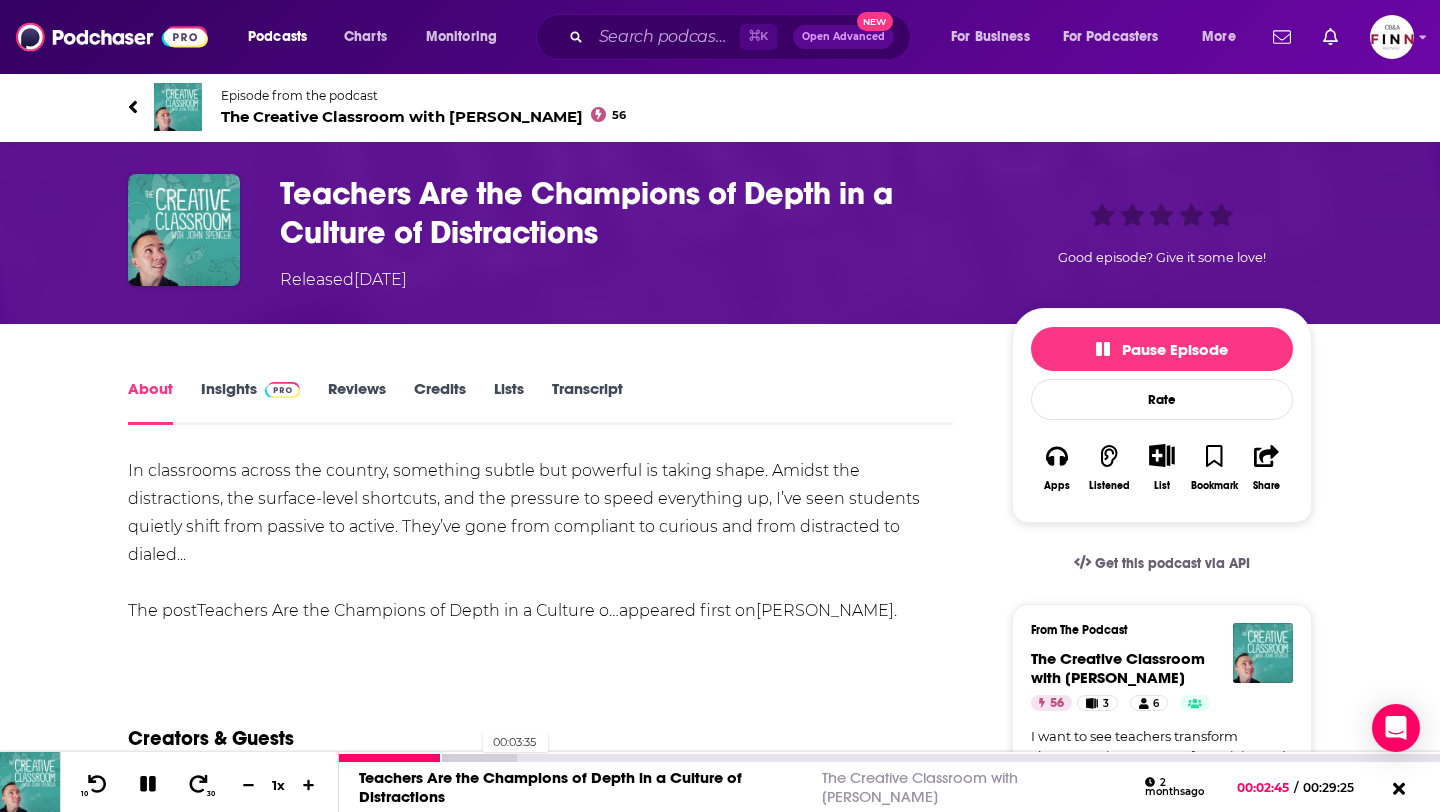 click at bounding box center [428, 758] 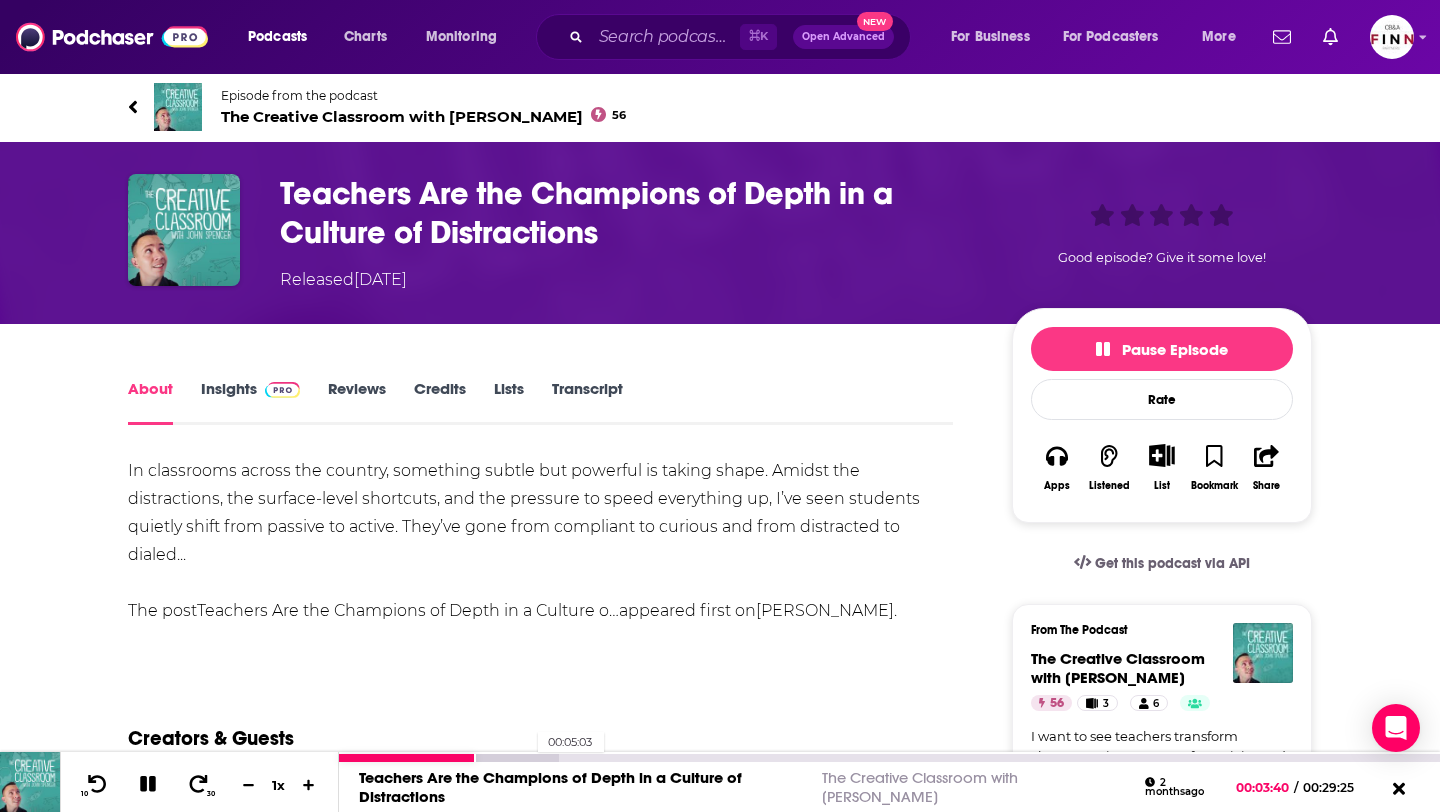 click at bounding box center [448, 758] 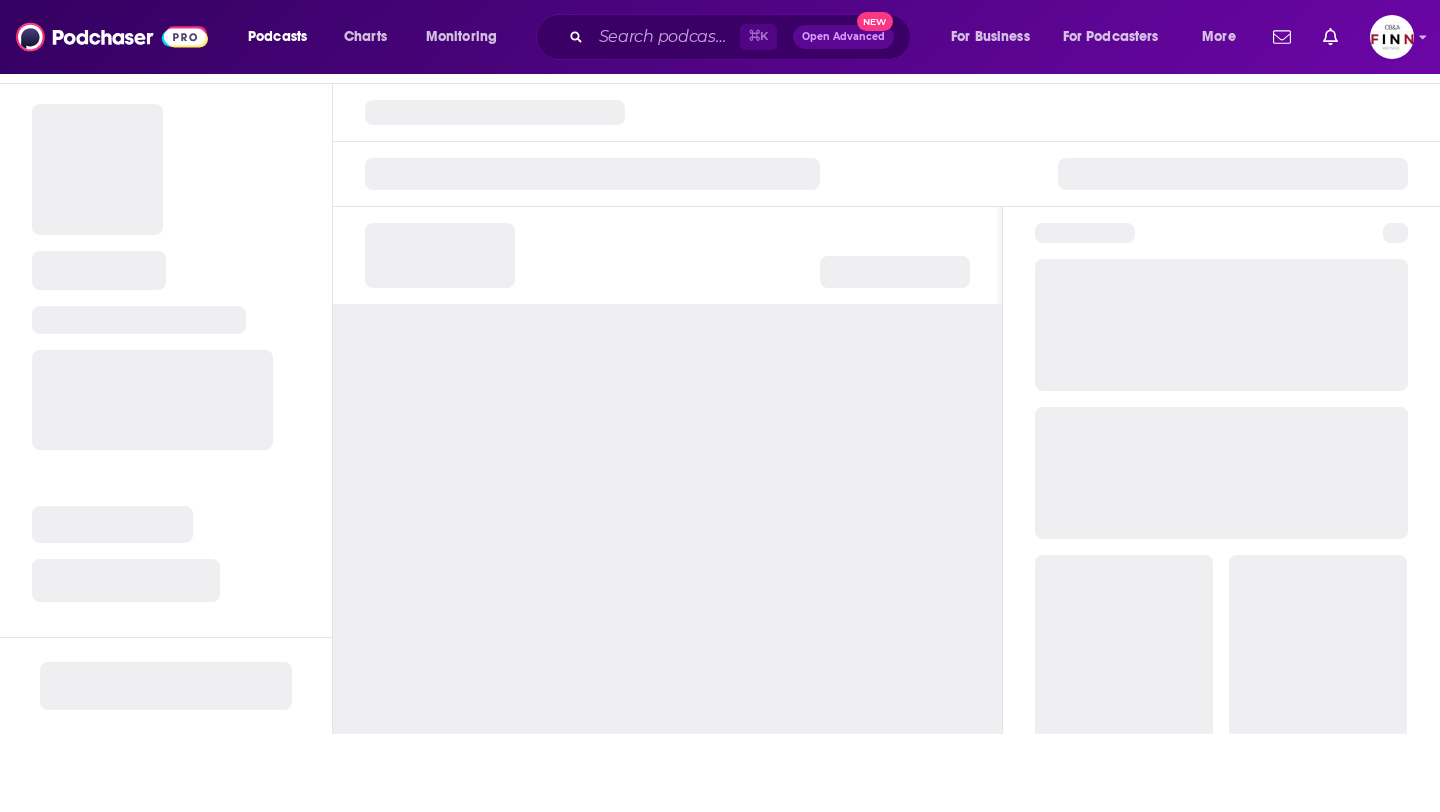 scroll, scrollTop: 0, scrollLeft: 0, axis: both 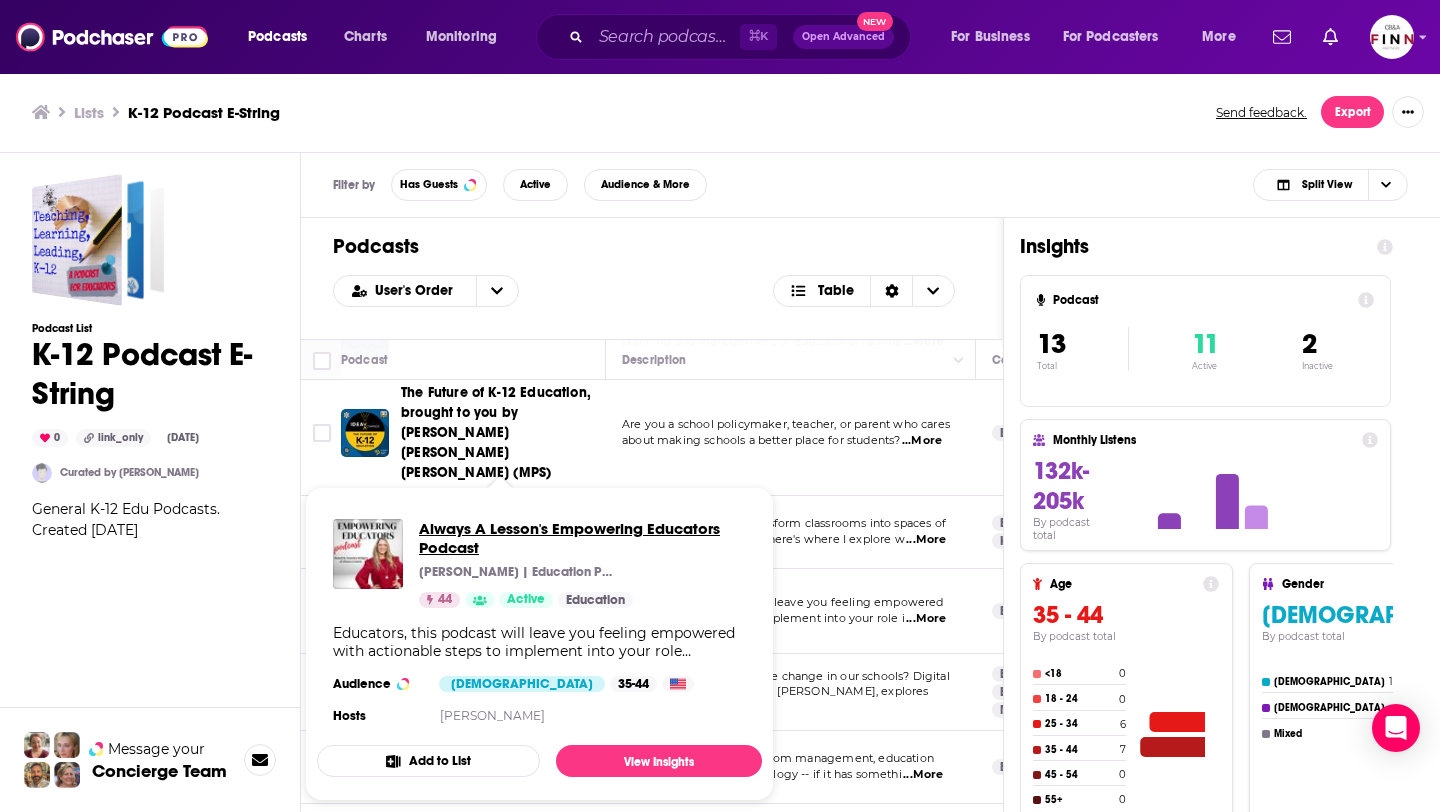 click on "Always A Lesson's Empowering Educators Podcast" at bounding box center [582, 538] 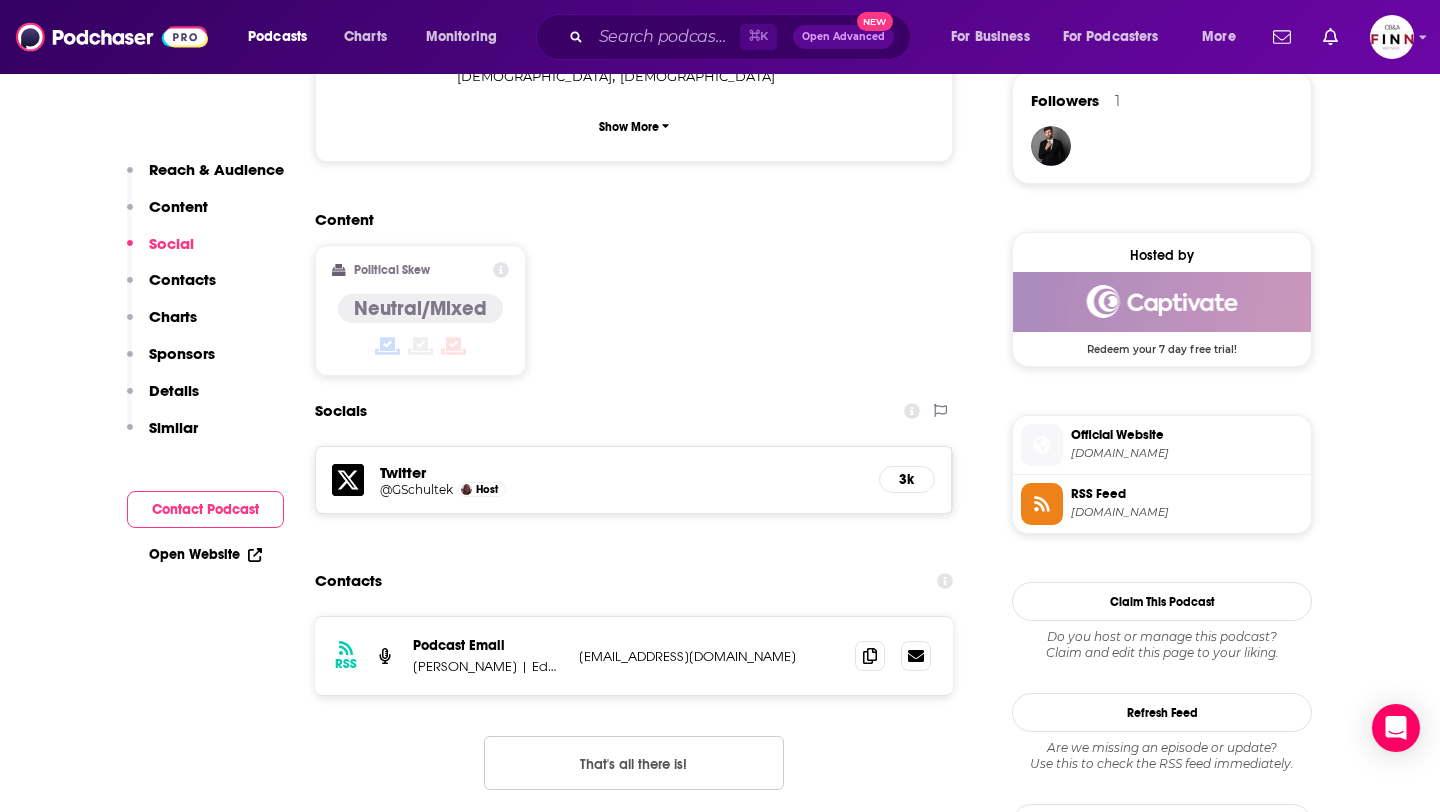 scroll, scrollTop: 1517, scrollLeft: 0, axis: vertical 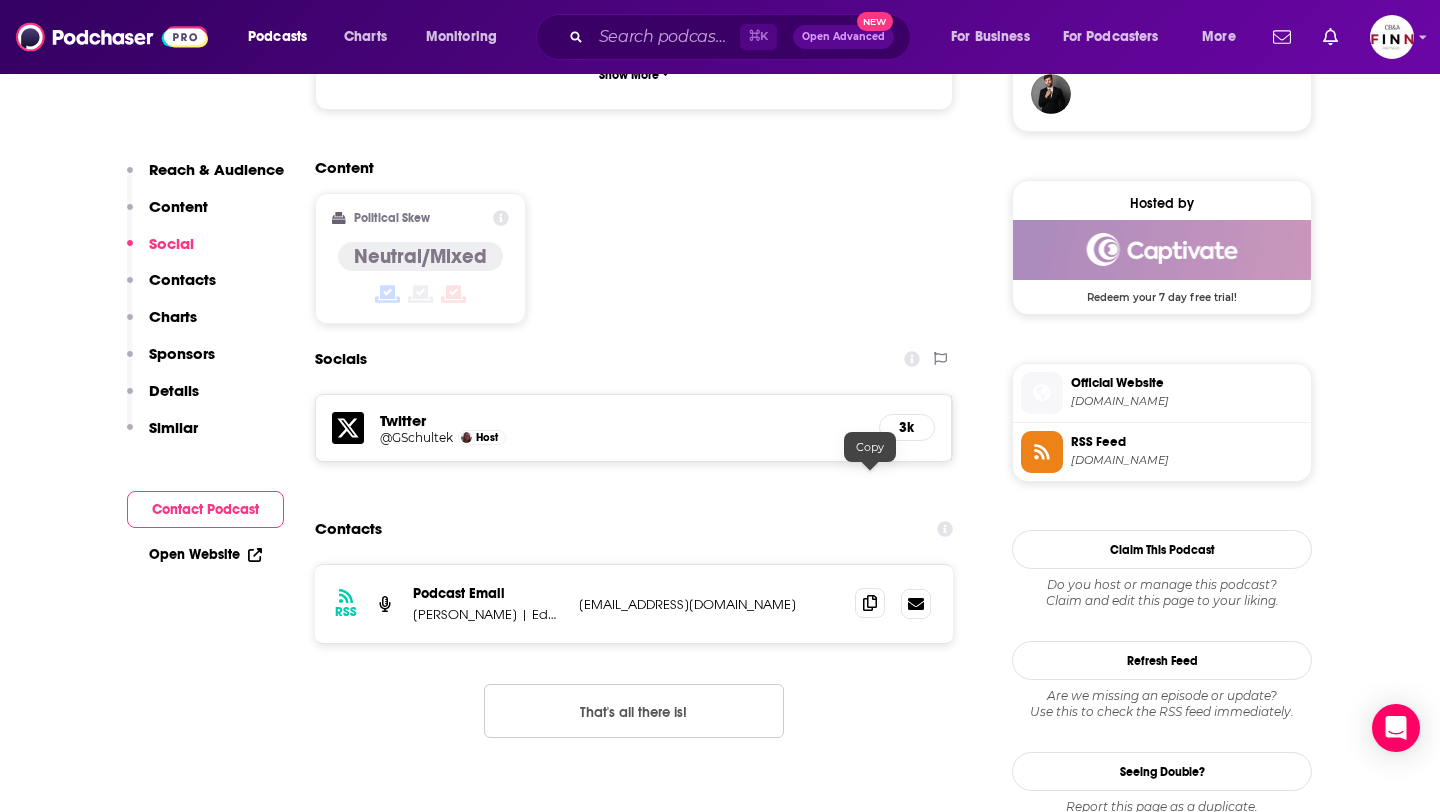 click 